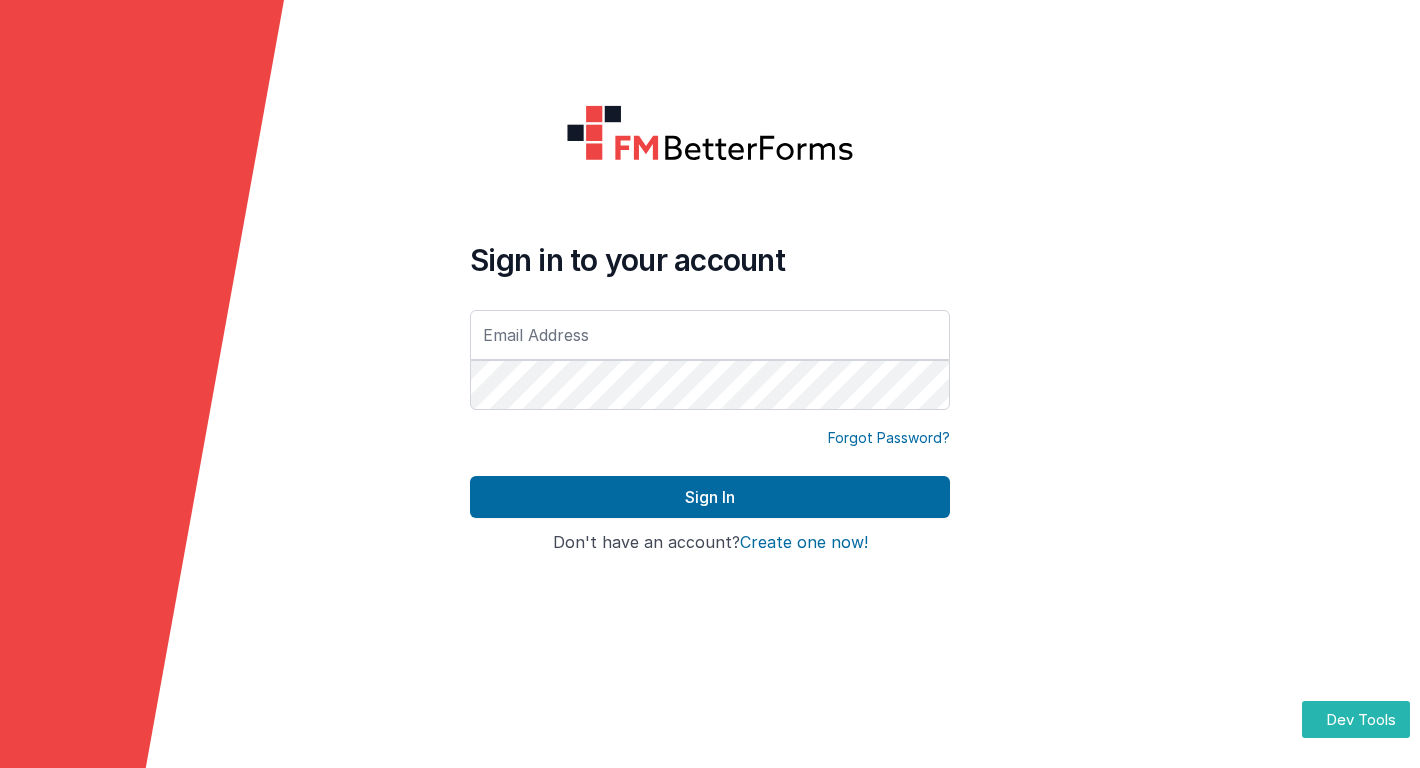 scroll, scrollTop: 0, scrollLeft: 0, axis: both 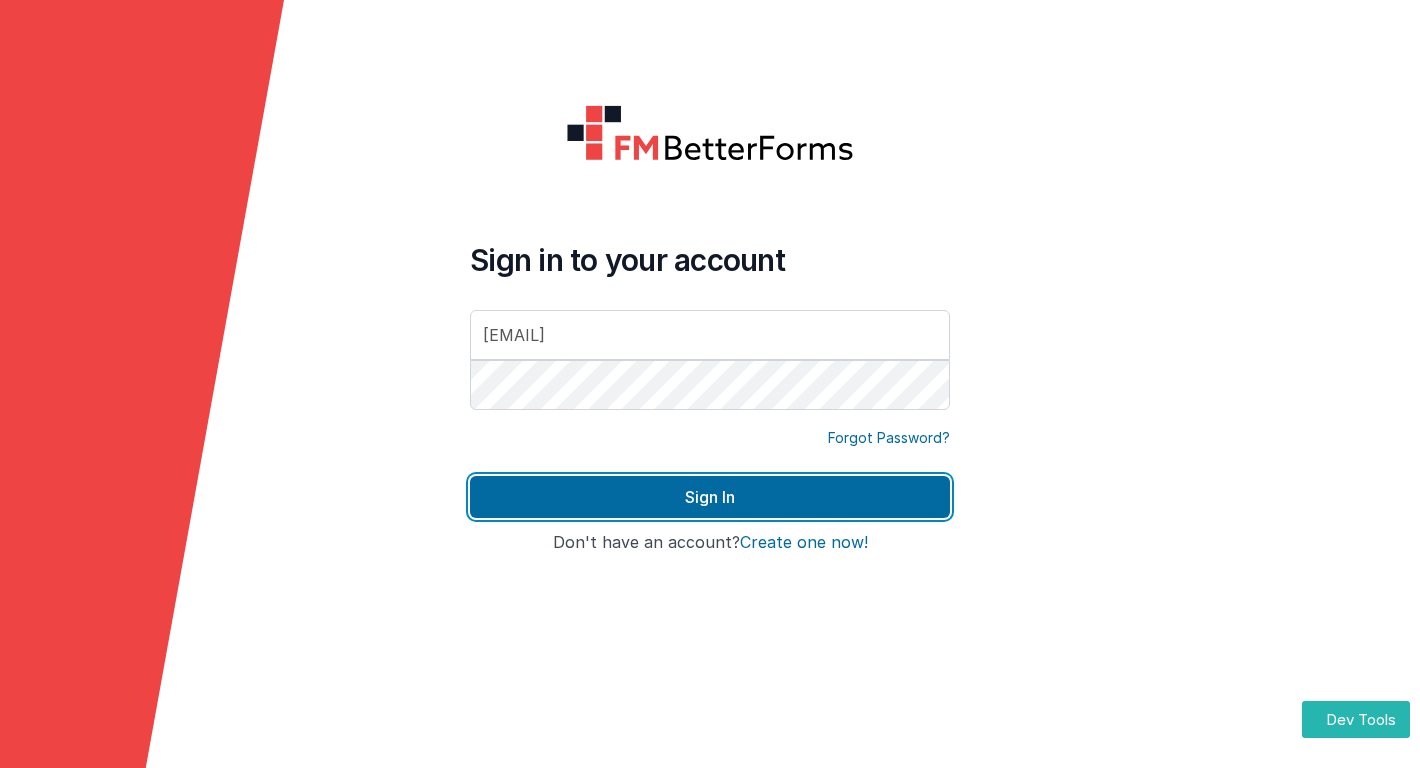 click on "Sign In" at bounding box center [710, 497] 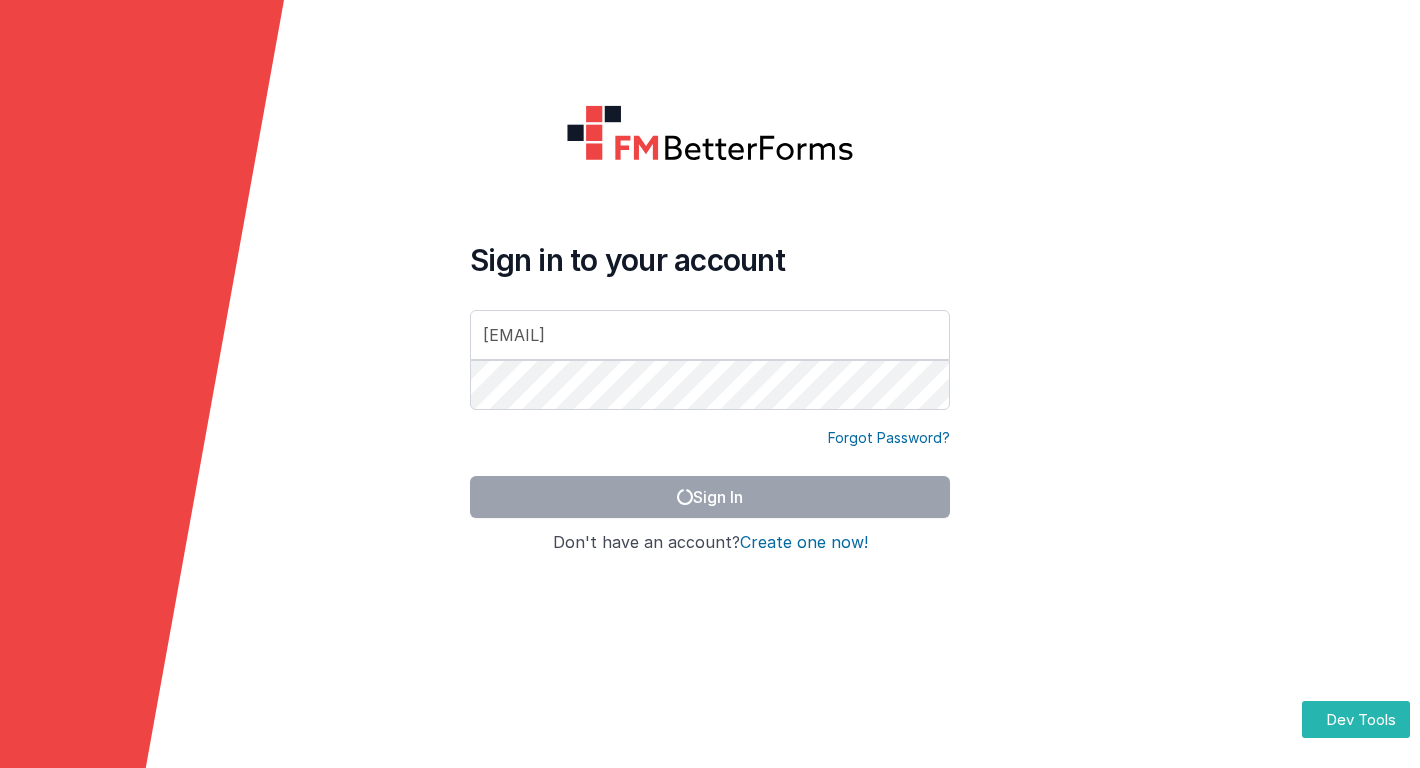 scroll, scrollTop: 0, scrollLeft: 0, axis: both 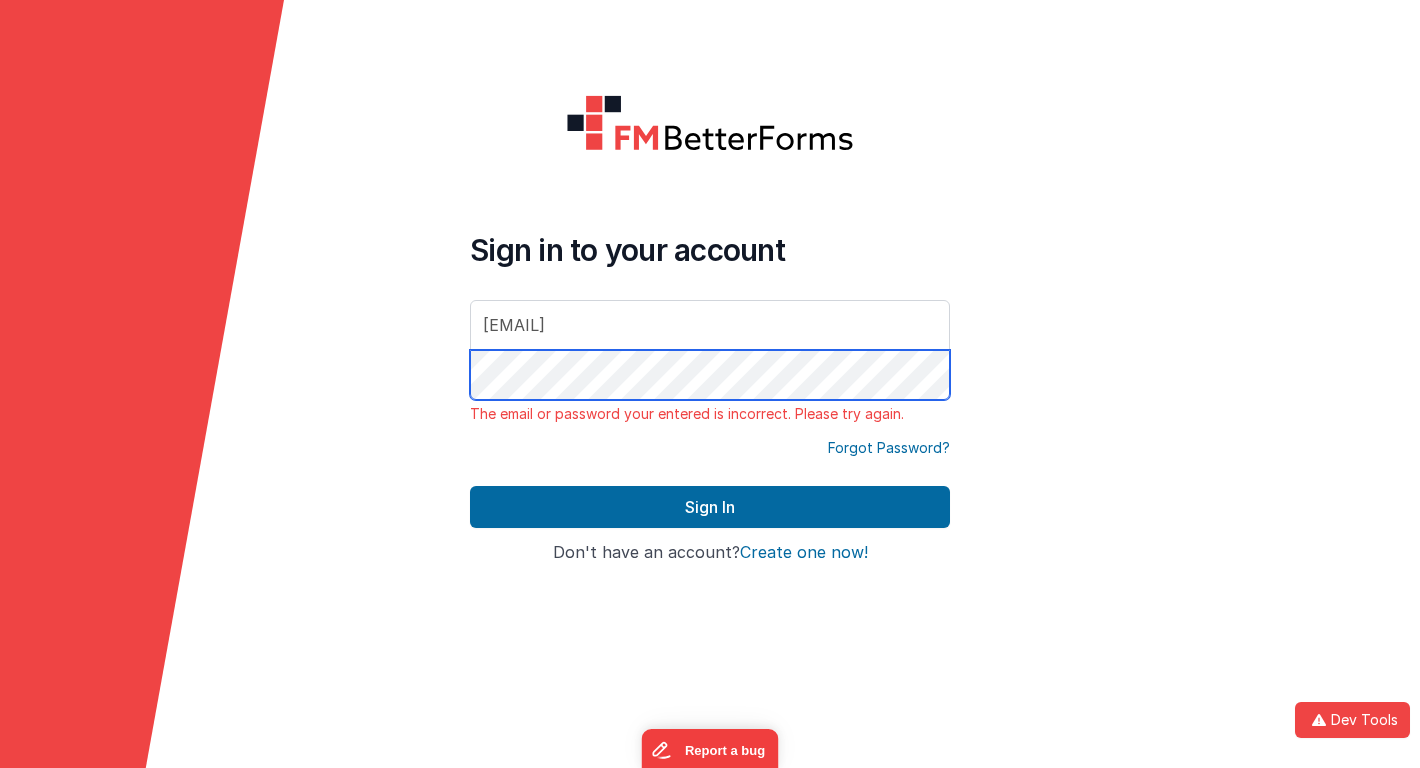 click on "Sign in to your account
[EMAIL]
The email or password your entered is incorrect. Please try again.
Forgot Password?
Sign In
Sign in with Google
Don't have an account?
Create one now!" at bounding box center (710, 384) 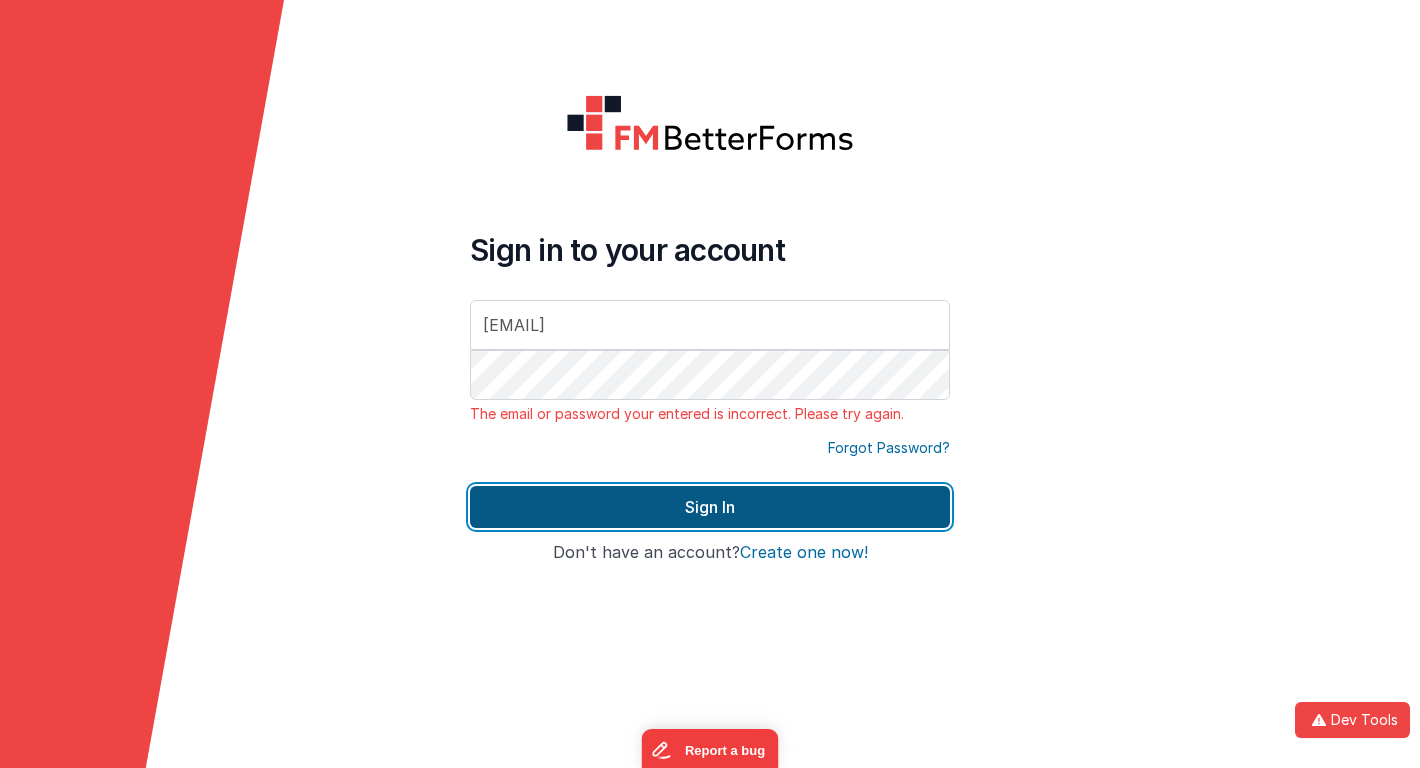 click on "Sign In" at bounding box center [710, 507] 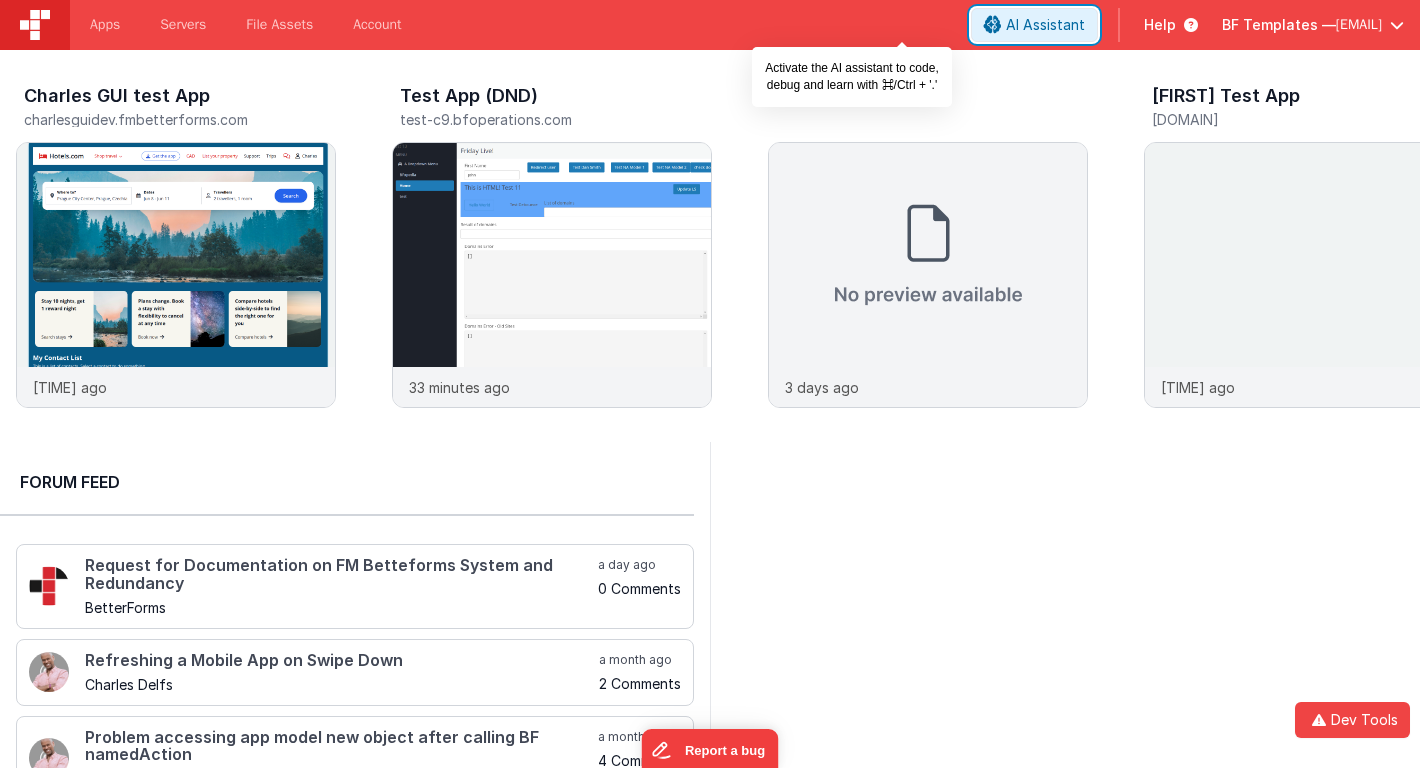click on "AI Assistant" at bounding box center (1045, 25) 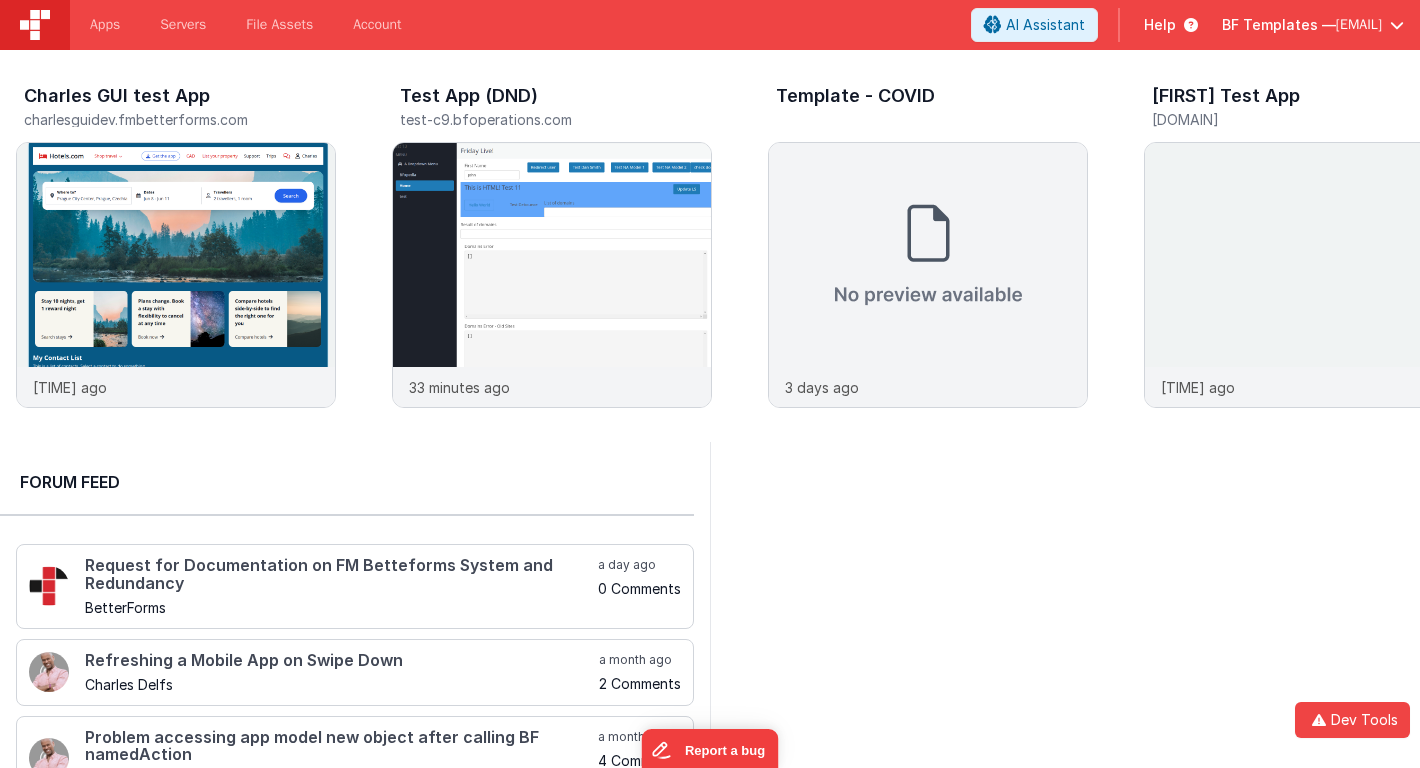 click on "[FIRST] GUI test App   [DOMAIN]
[TIME] ago
Test App (DND)   [DOMAIN]
[TIME] ago
Template - COVID
[TIME] ago
[FIRST] Test App   [DOMAIN]
[TIME] ago
[FIRST] Testing [LAST]   [DOMAIN]
[TIME] ago
[FIRST]'s test App   [DOMAIN]
[TIME] ago
Team Test App   [DOMAIN]
[TIME] ago
HelperFile Tests
[TIME] ago" at bounding box center [710, 246] 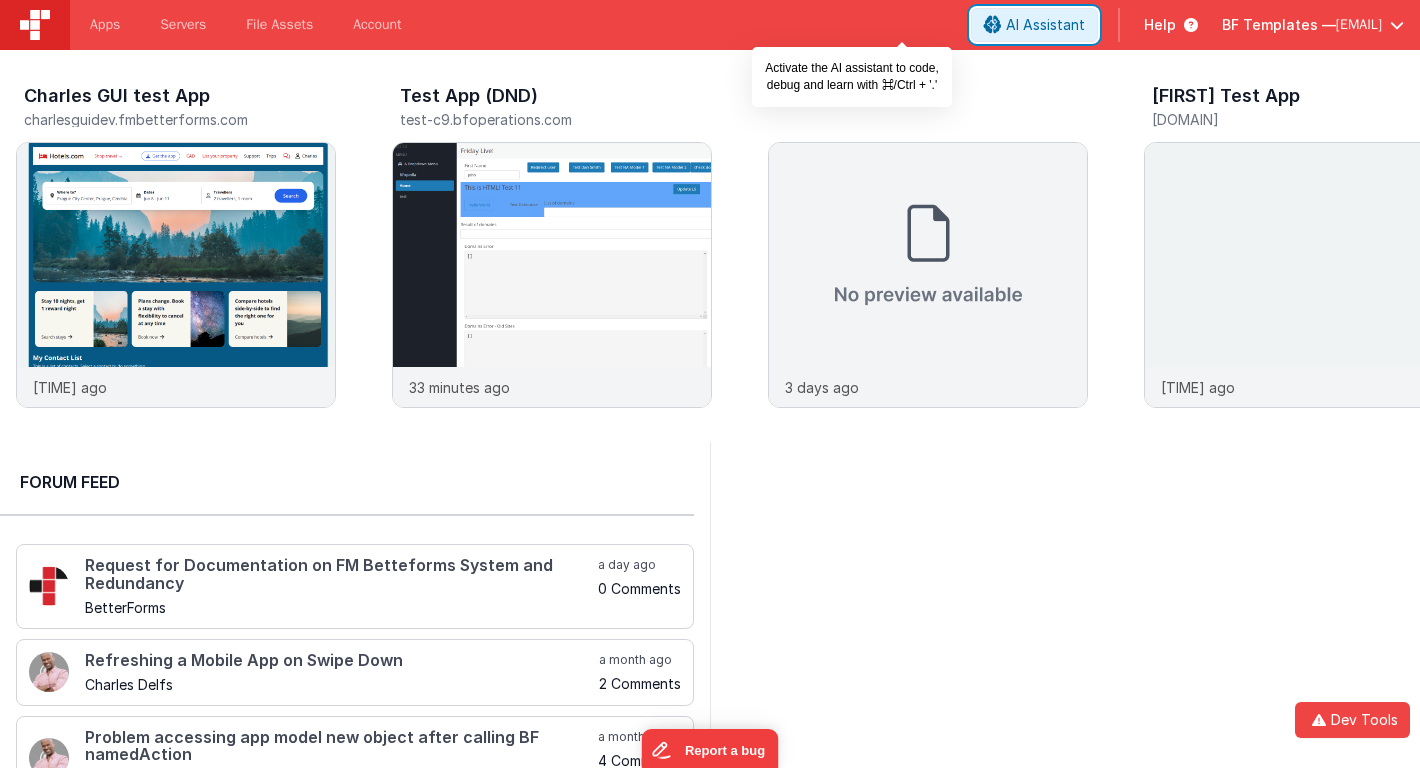 click on "AI Assistant" at bounding box center (1045, 25) 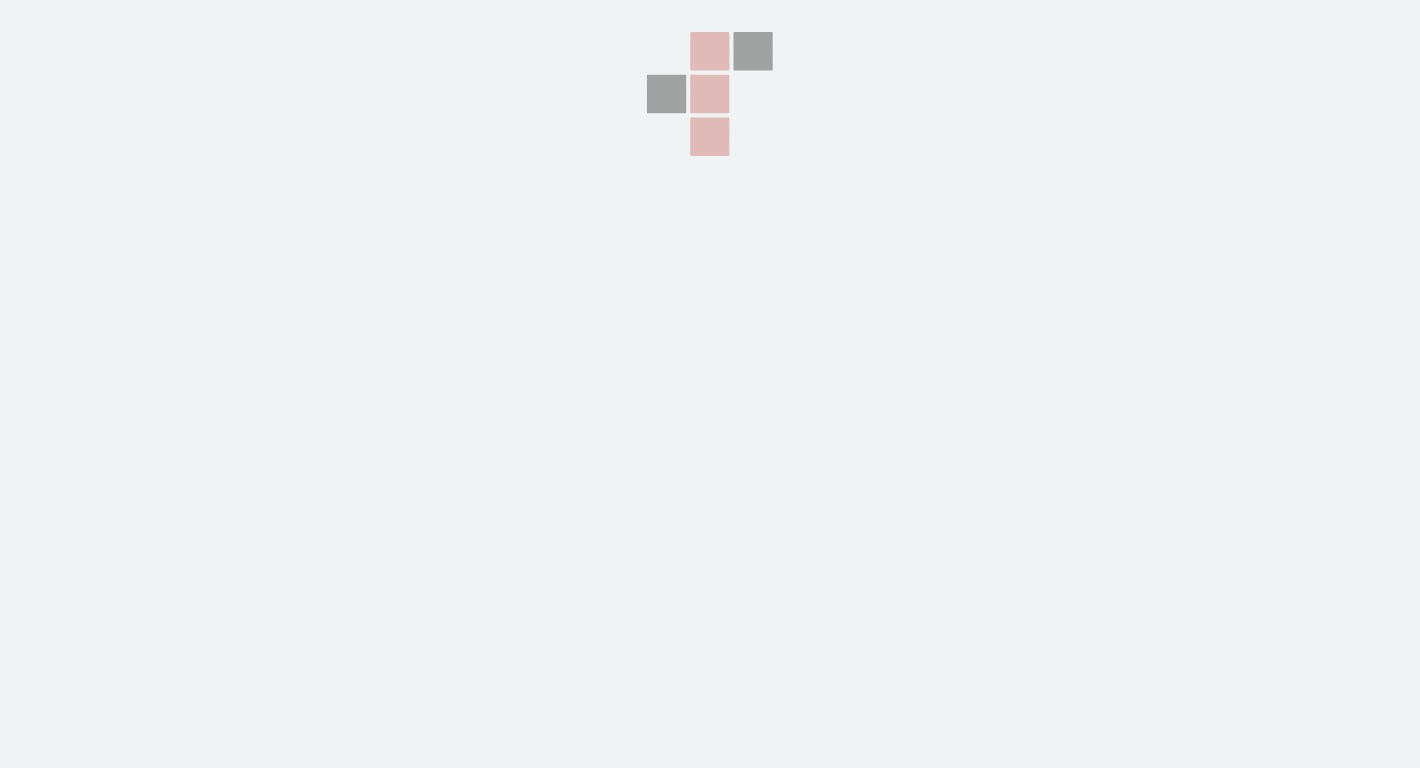 scroll, scrollTop: 0, scrollLeft: 0, axis: both 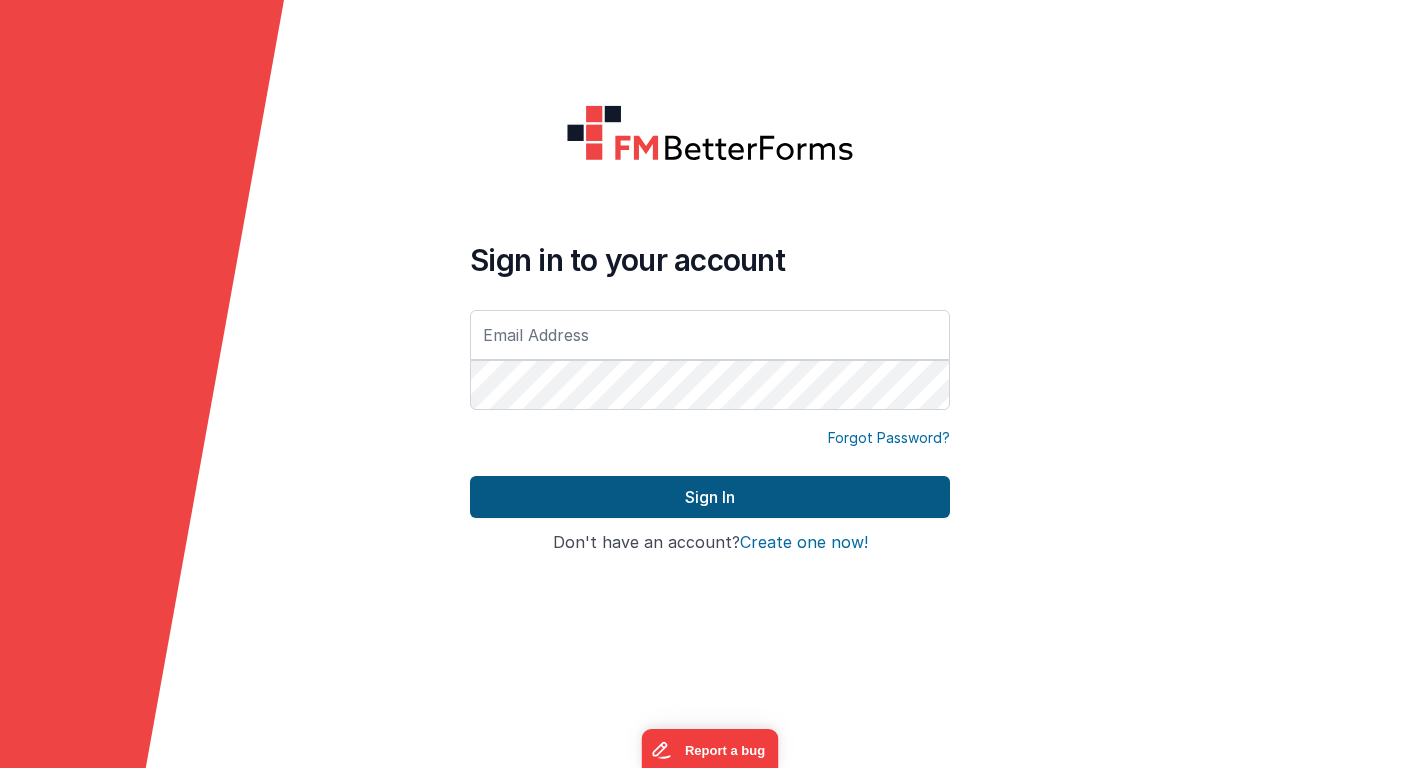 type on "[EMAIL]" 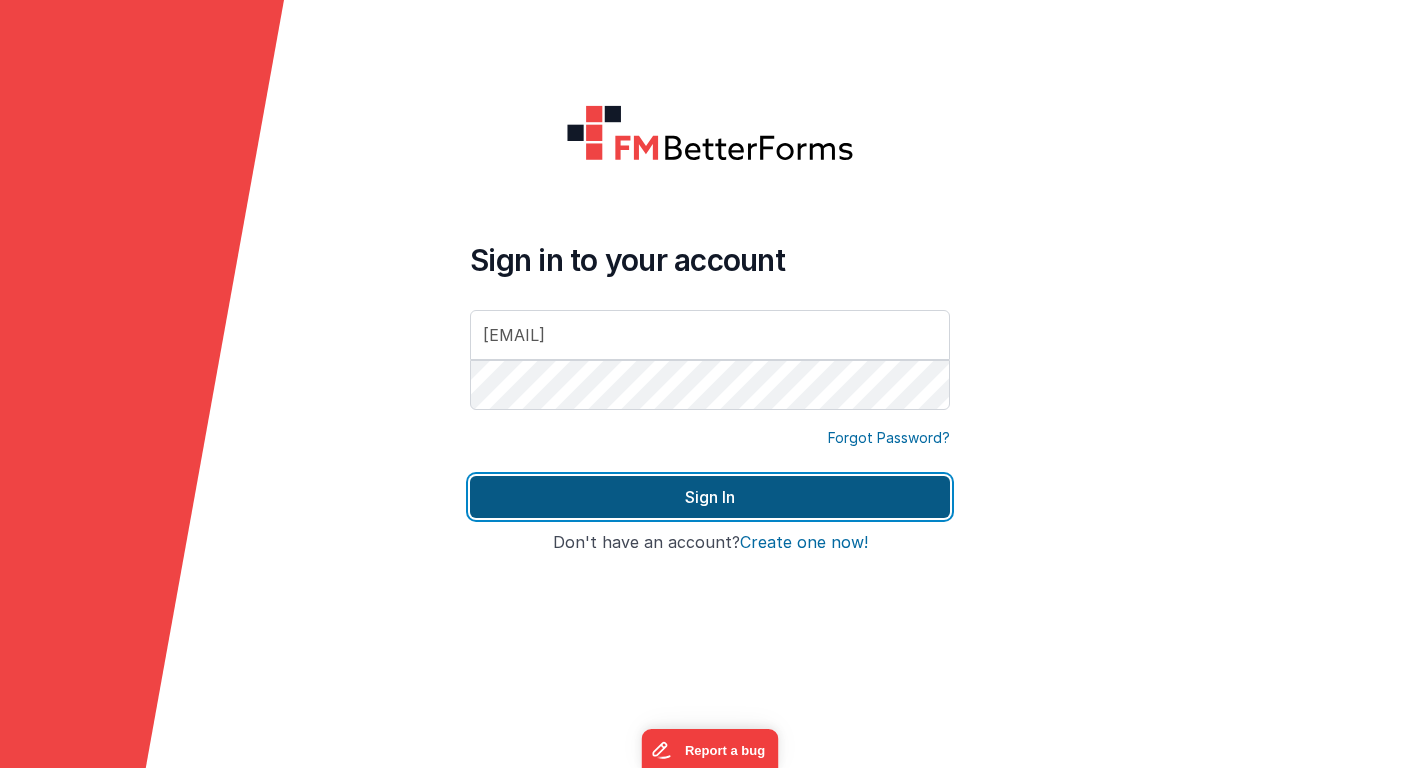 click on "Sign In" at bounding box center (710, 497) 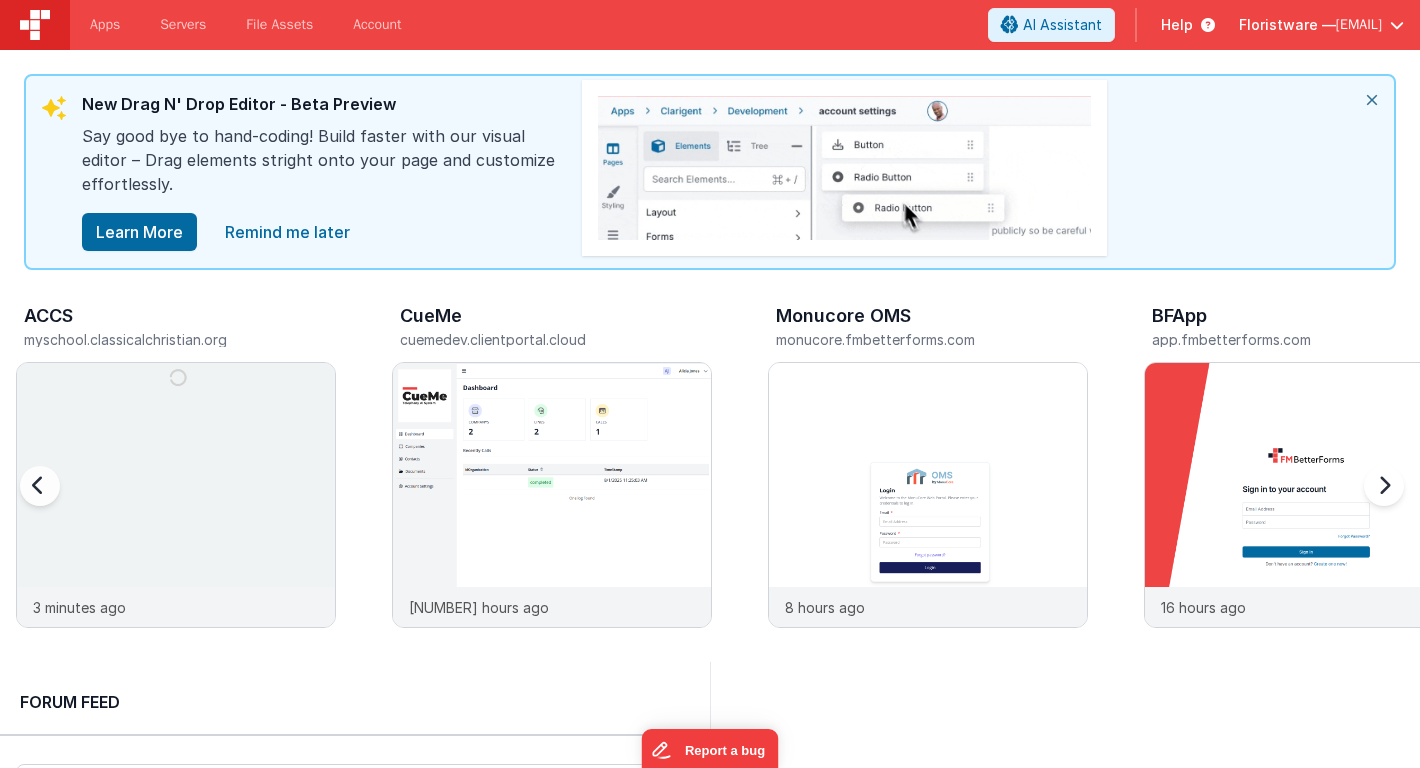 click on "Floristware —" at bounding box center (1287, 25) 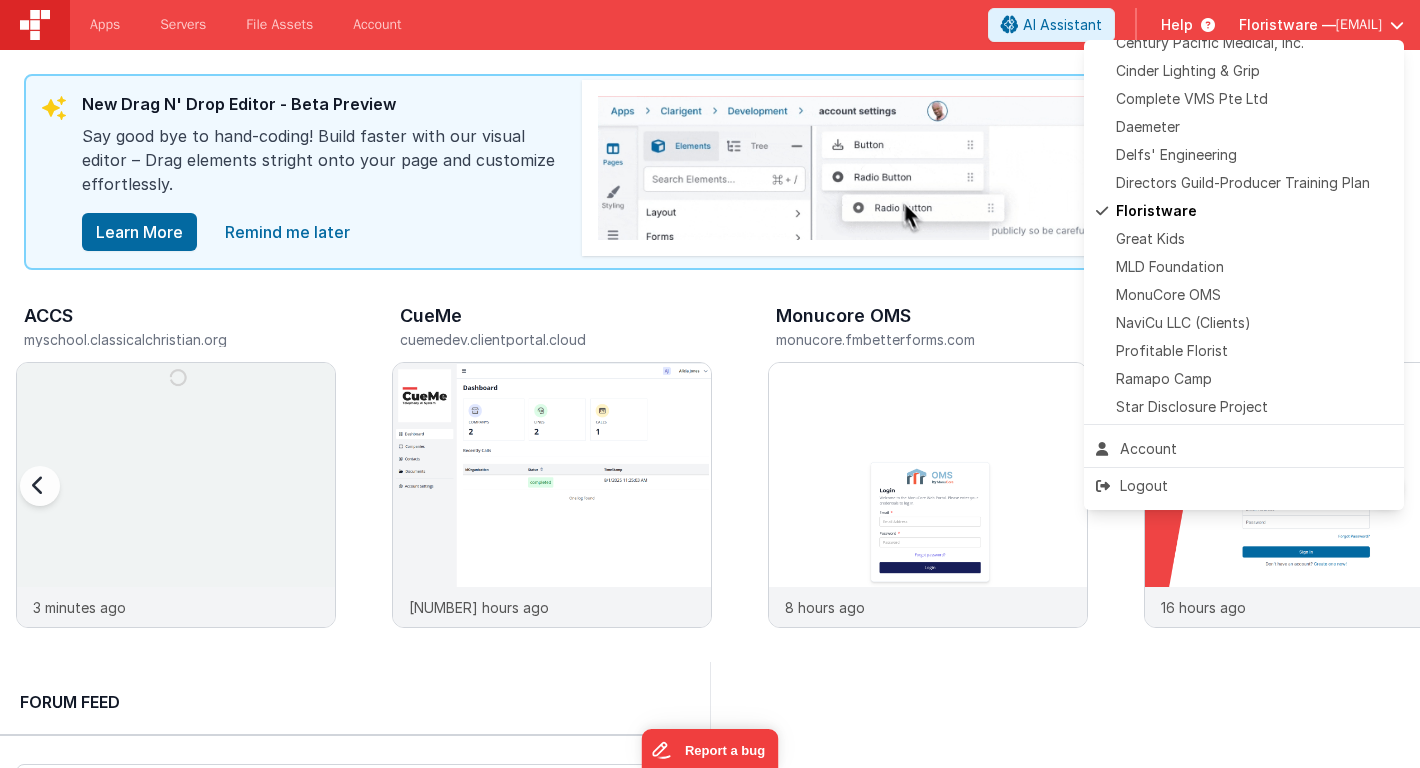 scroll, scrollTop: 366, scrollLeft: 0, axis: vertical 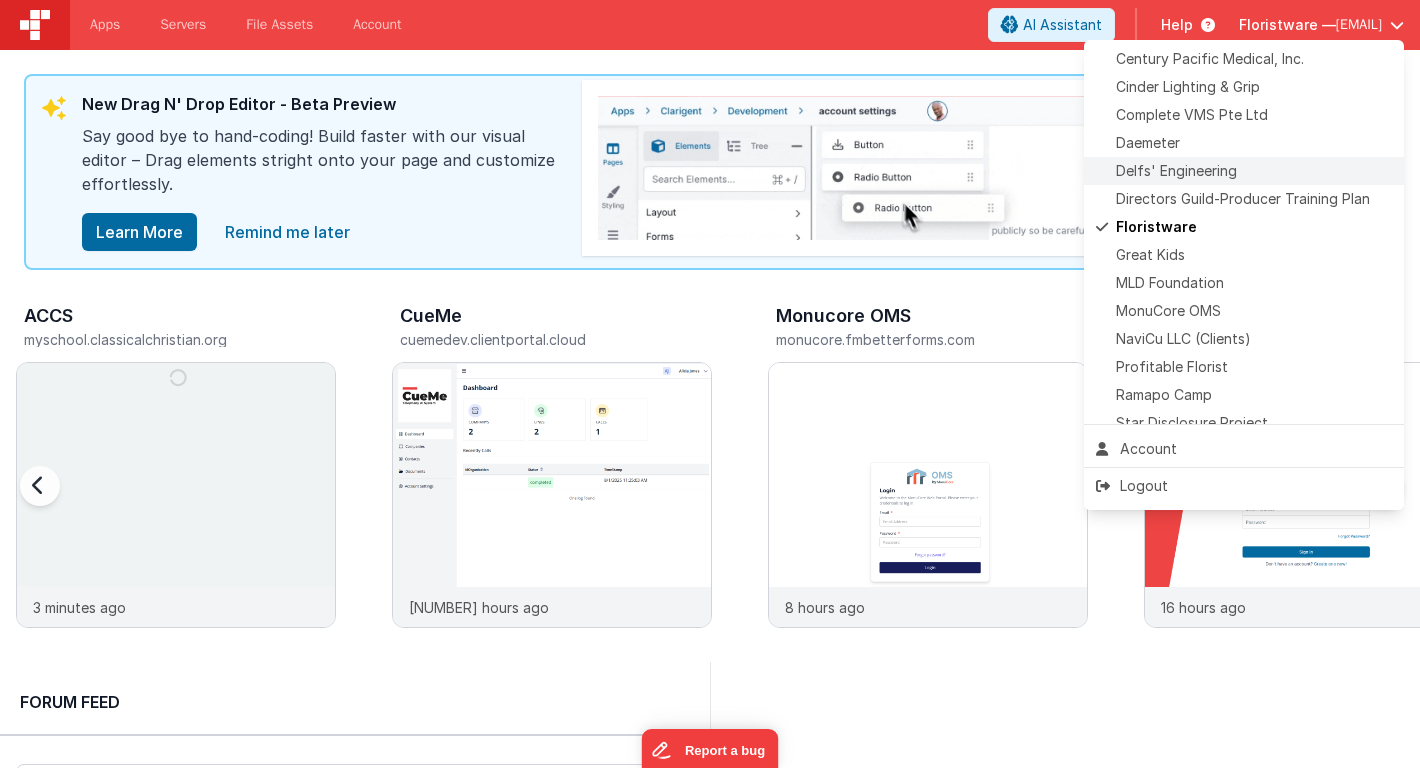 click on "Delfs' Engineering" at bounding box center (1176, 171) 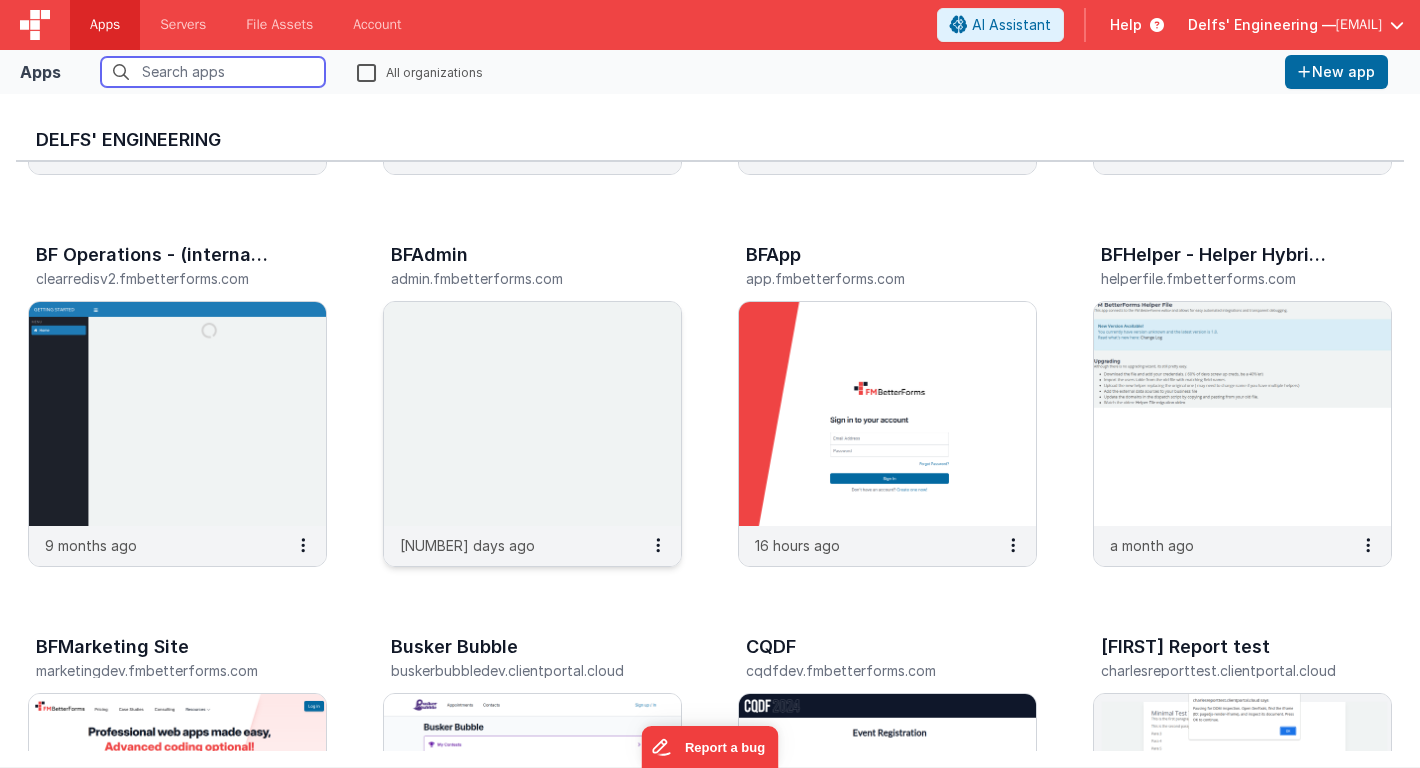 scroll, scrollTop: 401, scrollLeft: 0, axis: vertical 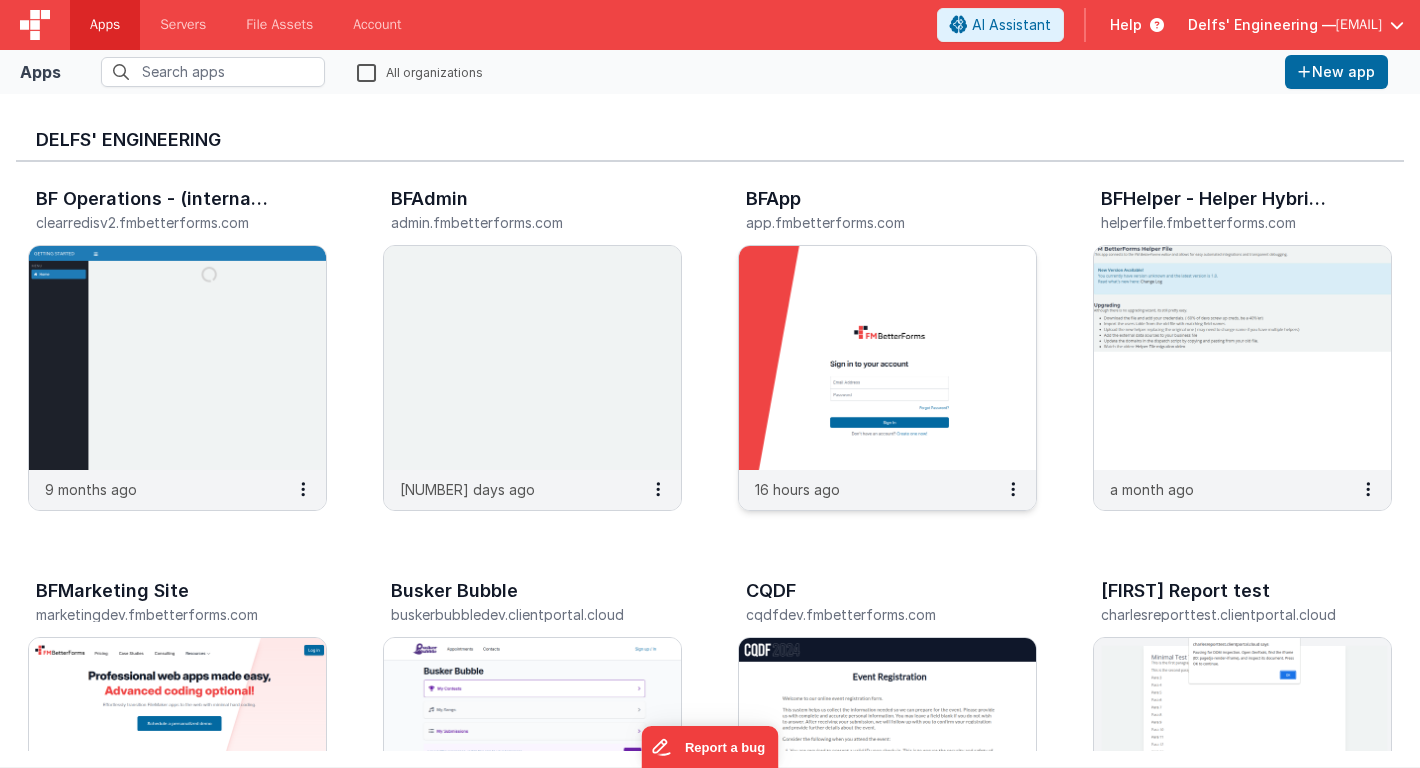click on "16 hours ago" at bounding box center (797, 489) 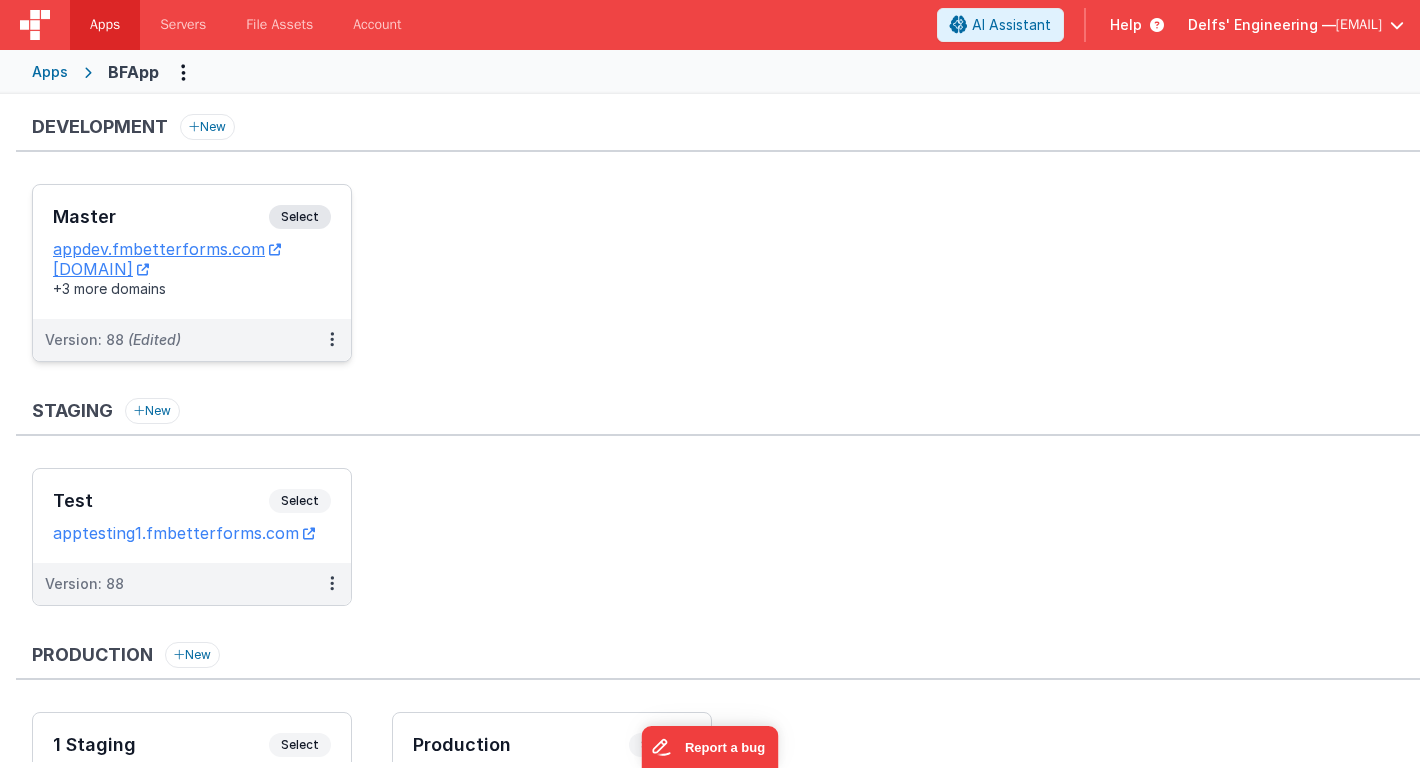 click on "Master
Select   URLs
appdev.fmbetterforms.com
c9dev.bfoperations.com
+3 more domains" at bounding box center (192, 252) 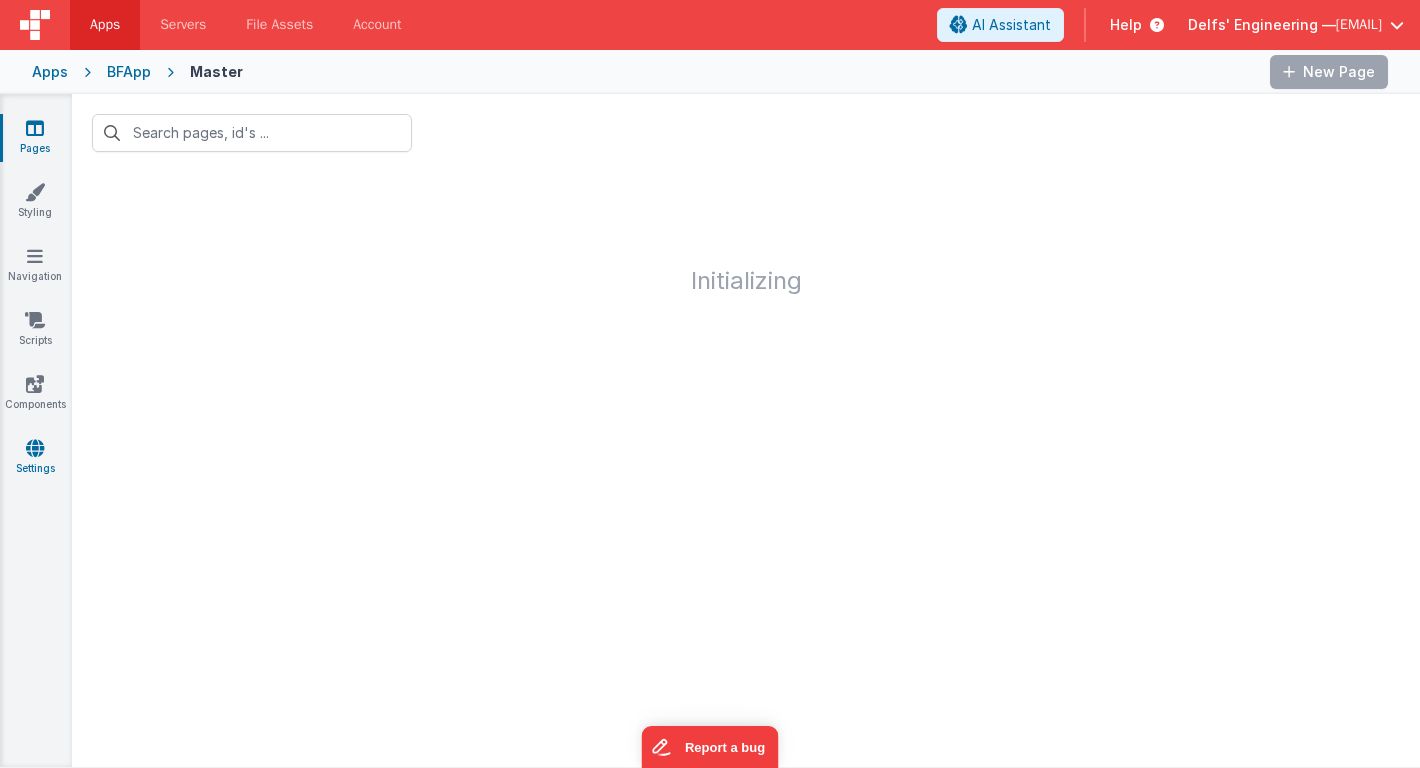 click at bounding box center (35, 448) 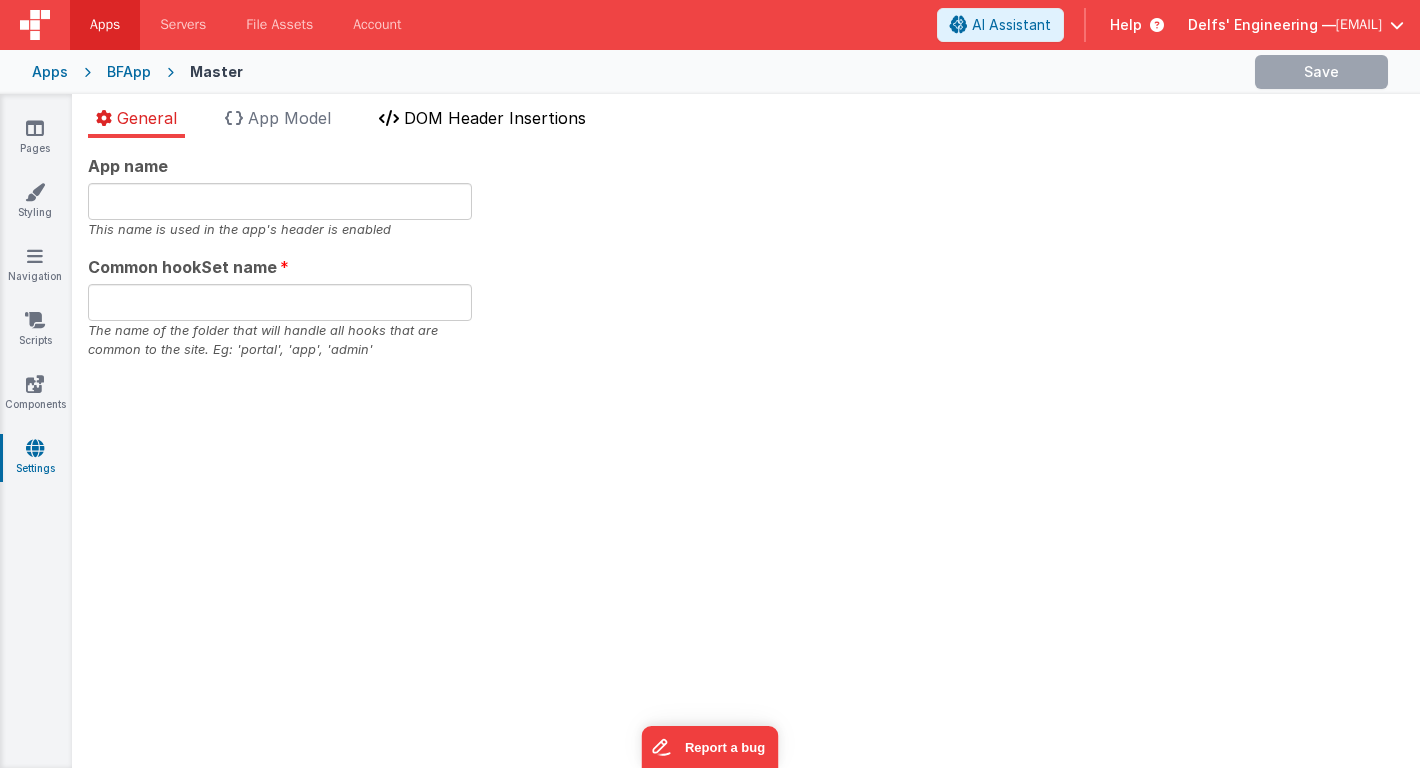 click on "DOM Header Insertions" at bounding box center [495, 118] 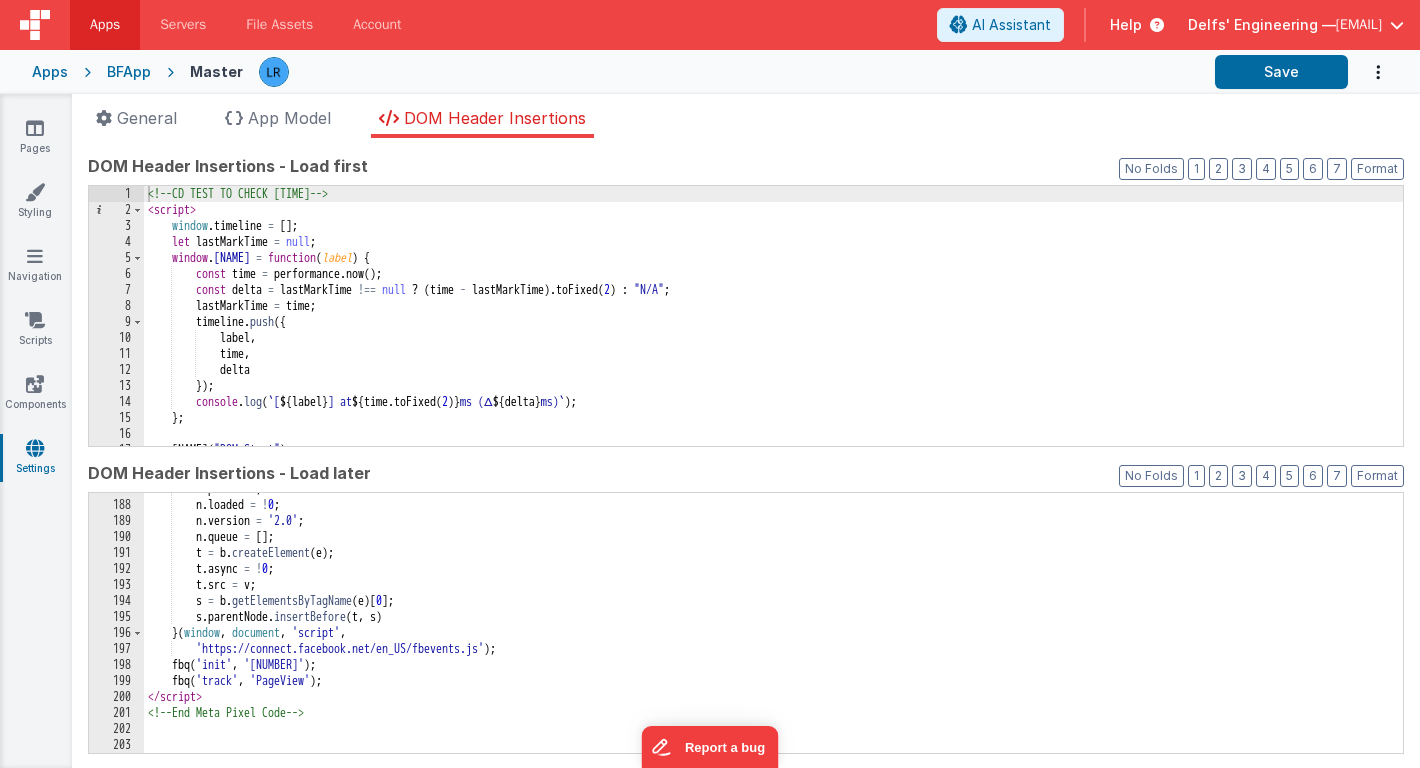 scroll, scrollTop: 3196, scrollLeft: 0, axis: vertical 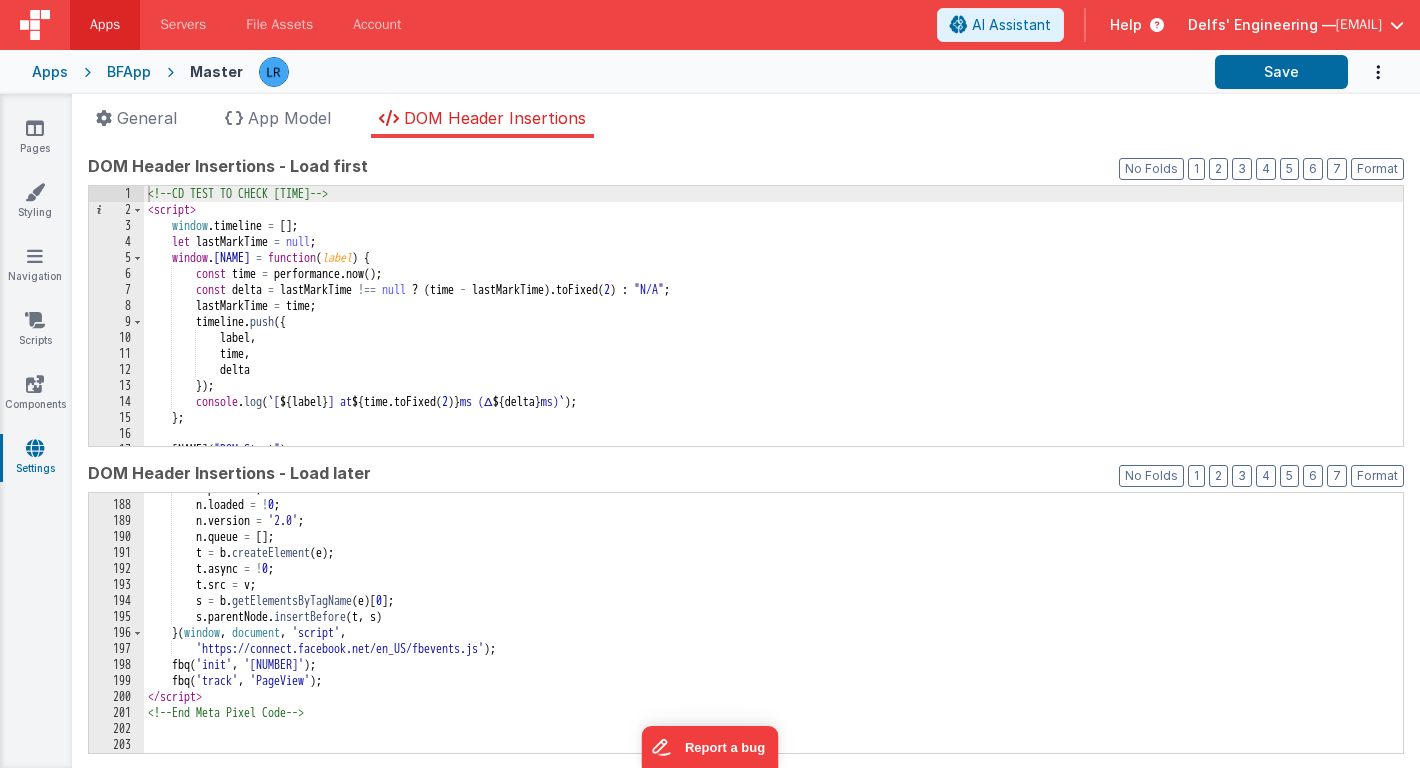 click on "Apps" at bounding box center (50, 72) 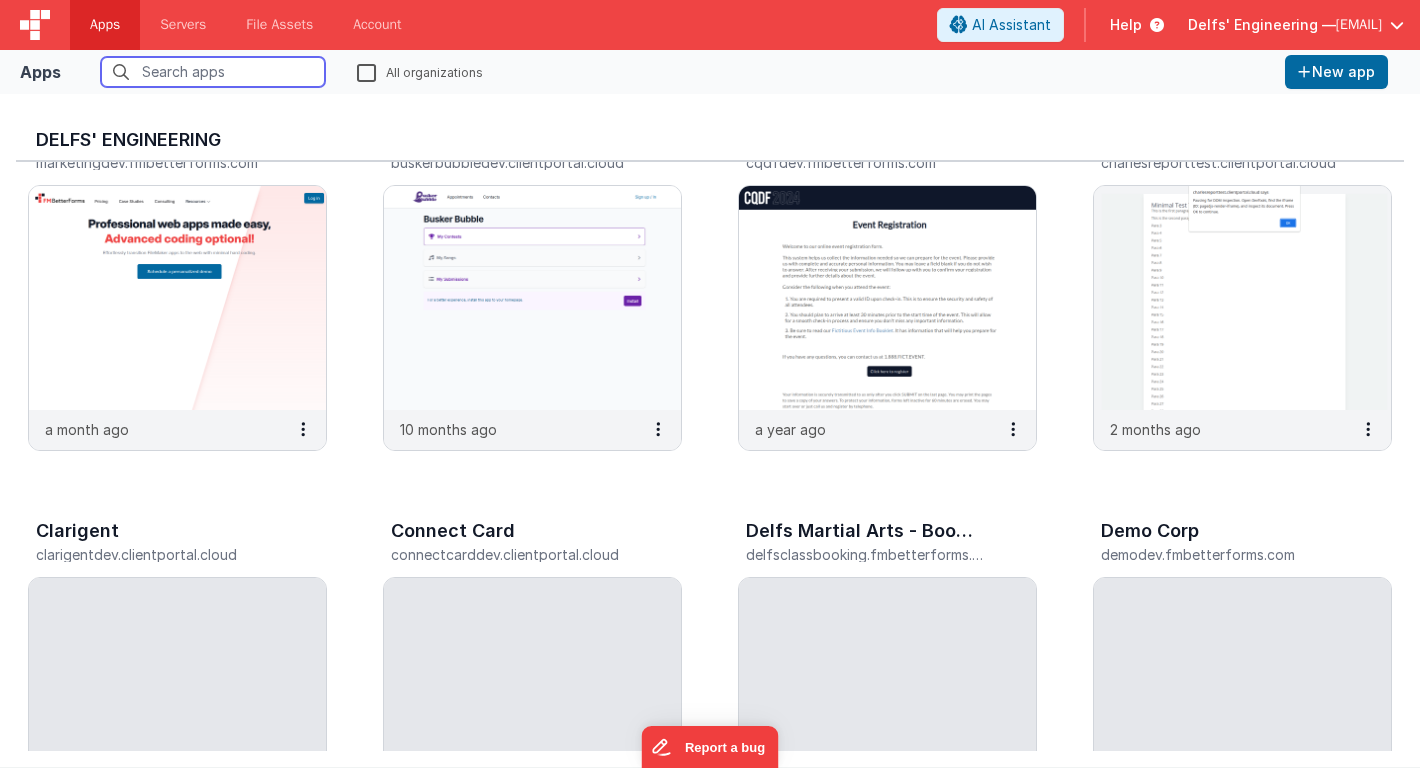 scroll, scrollTop: 765, scrollLeft: 0, axis: vertical 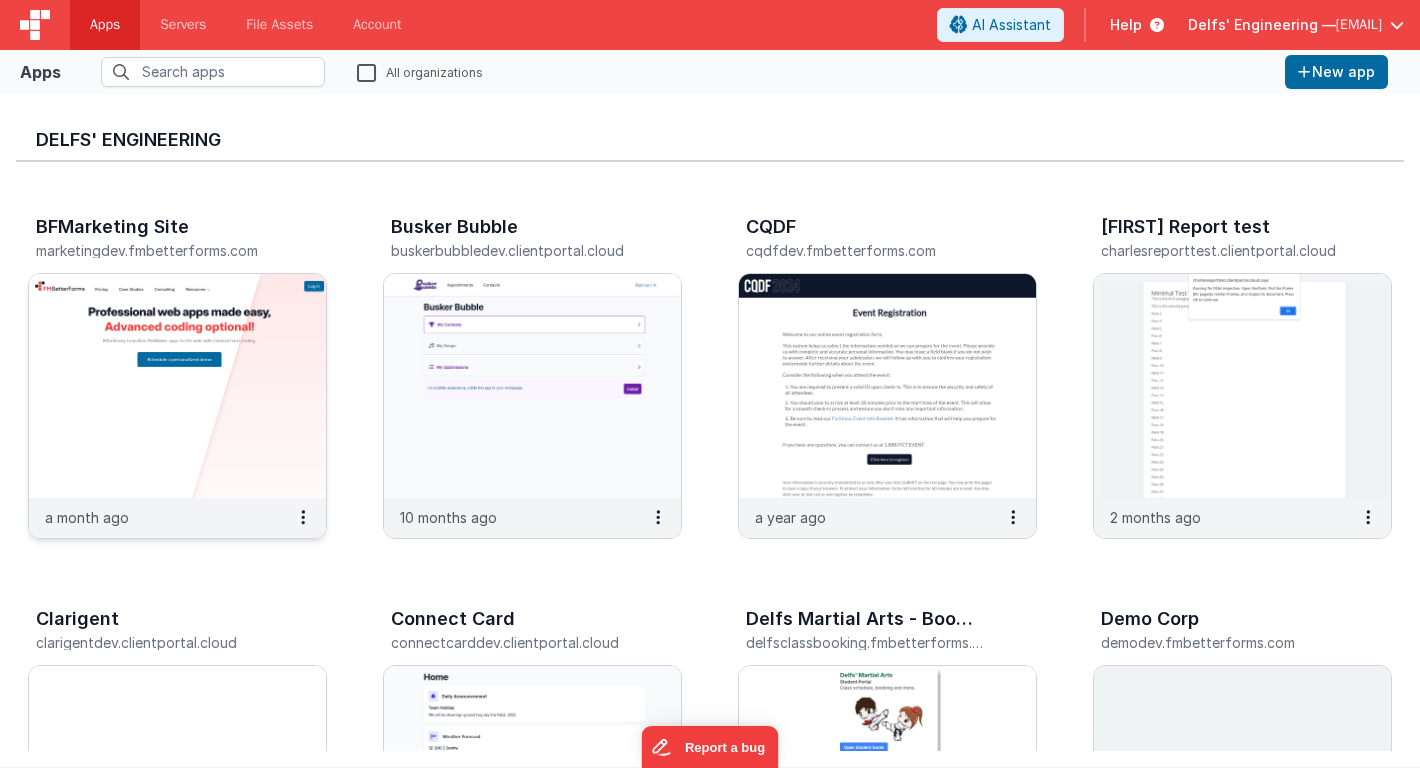 click at bounding box center (177, 386) 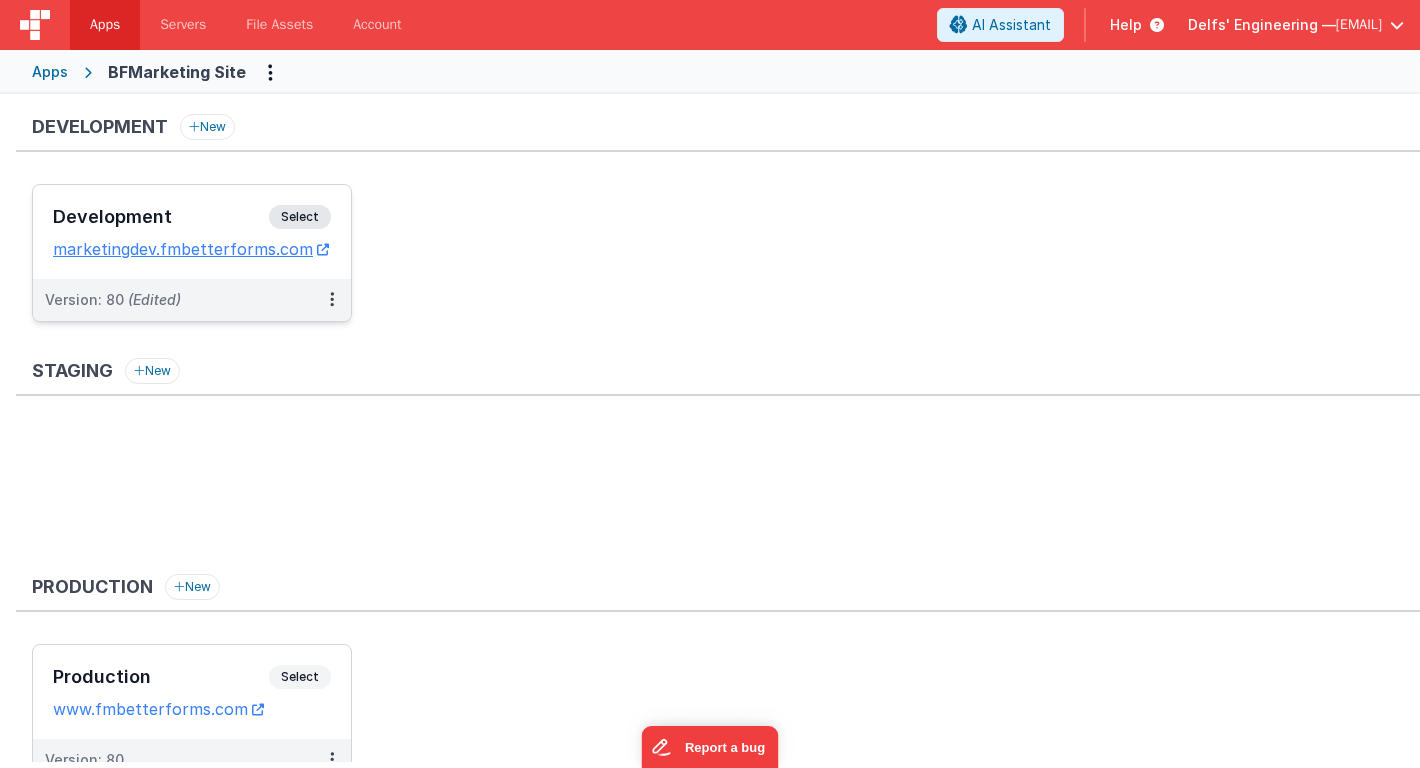 click on "Development" at bounding box center (161, 217) 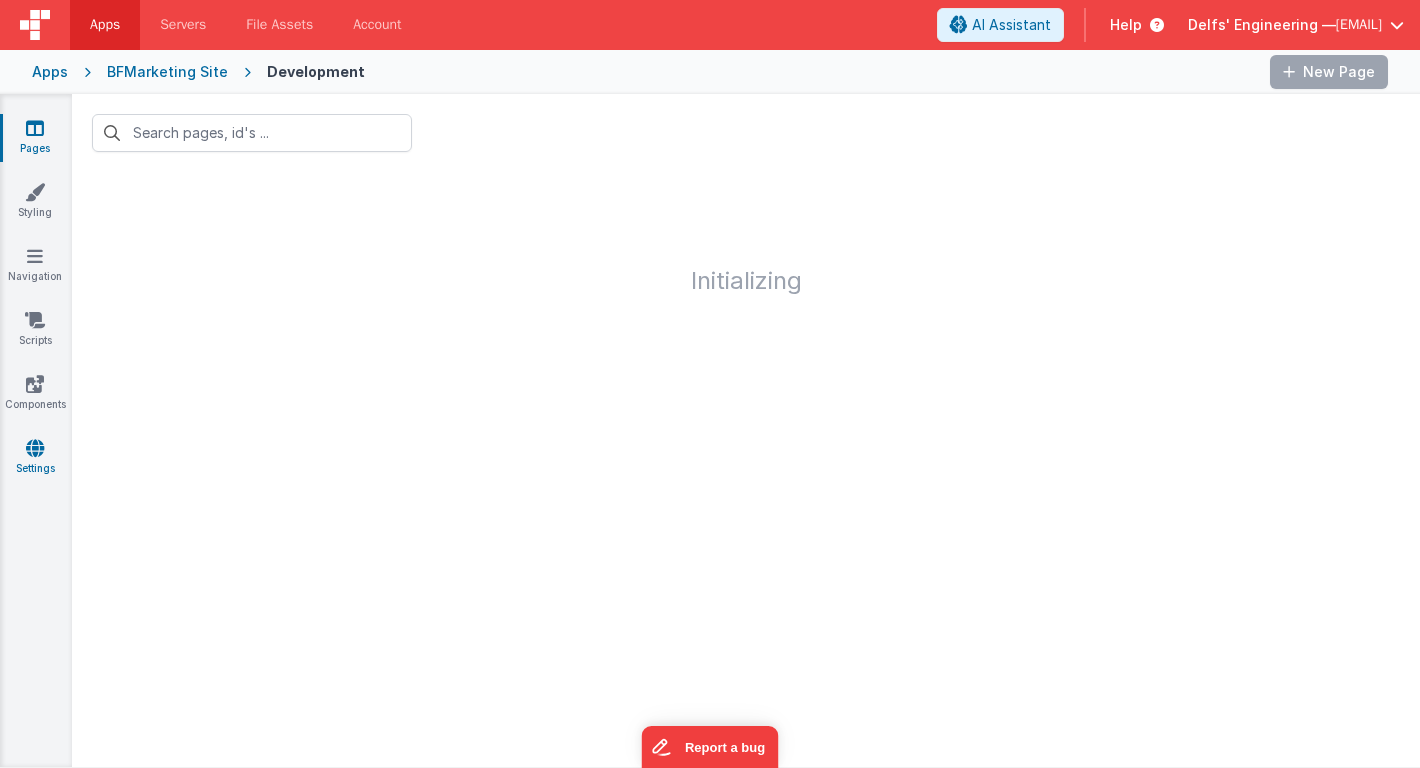 click at bounding box center (35, 448) 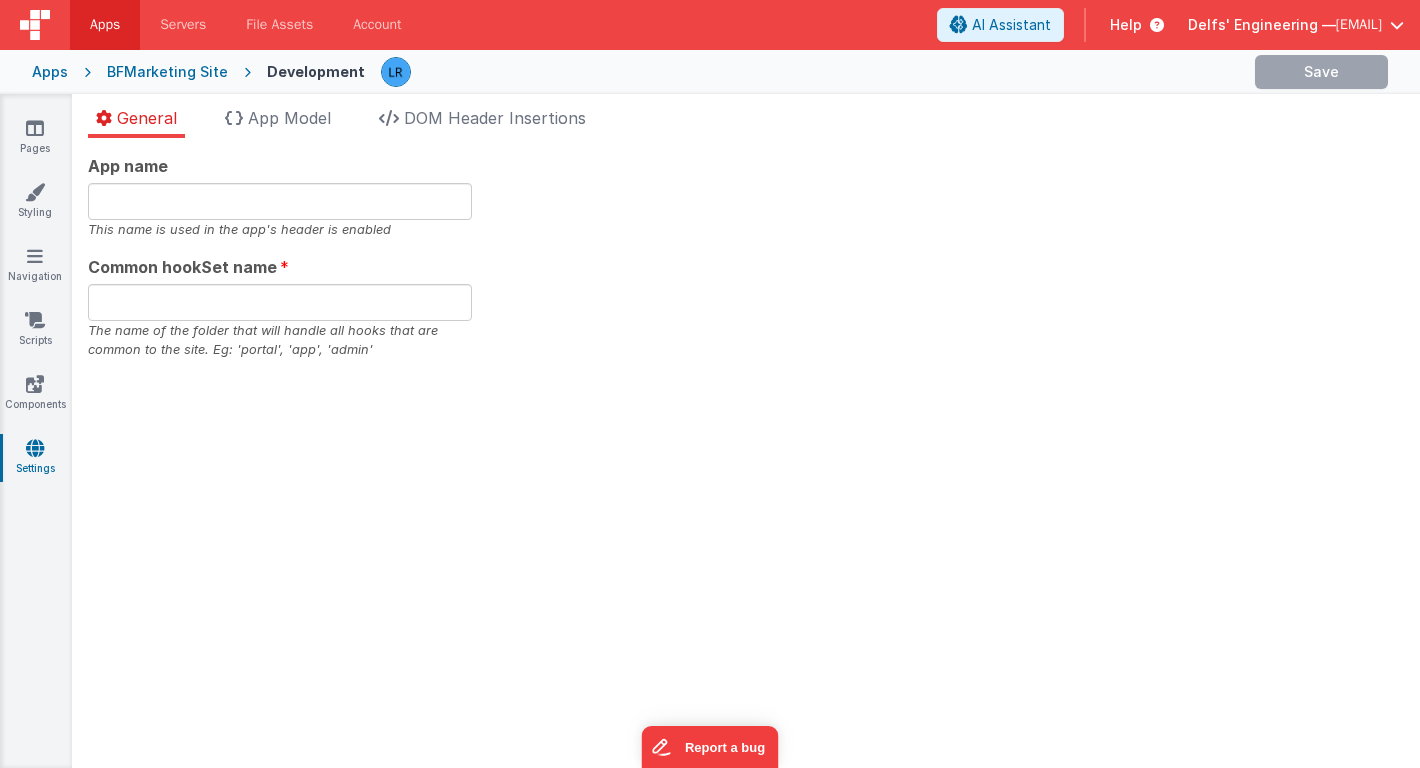 type on "FM BetterForms" 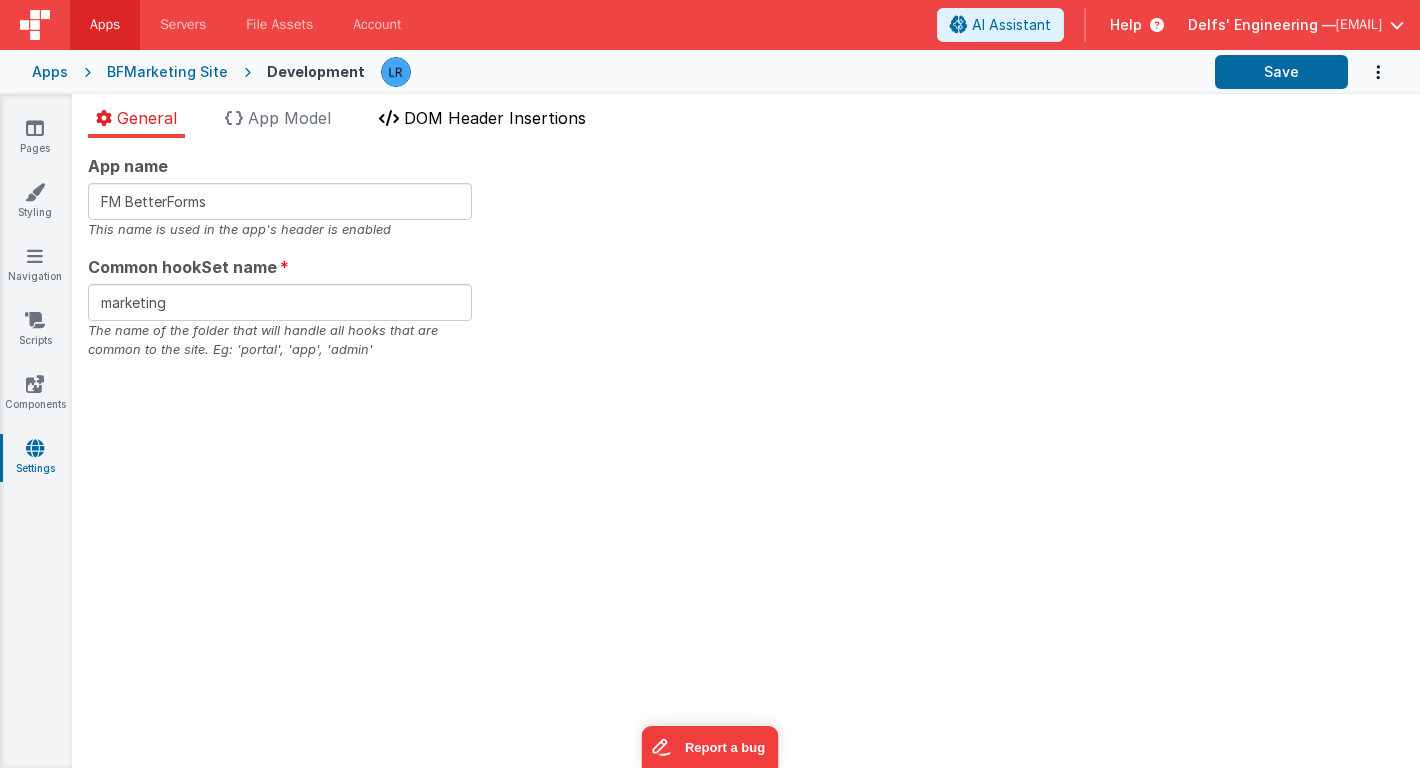 click on "DOM Header Insertions" at bounding box center [495, 118] 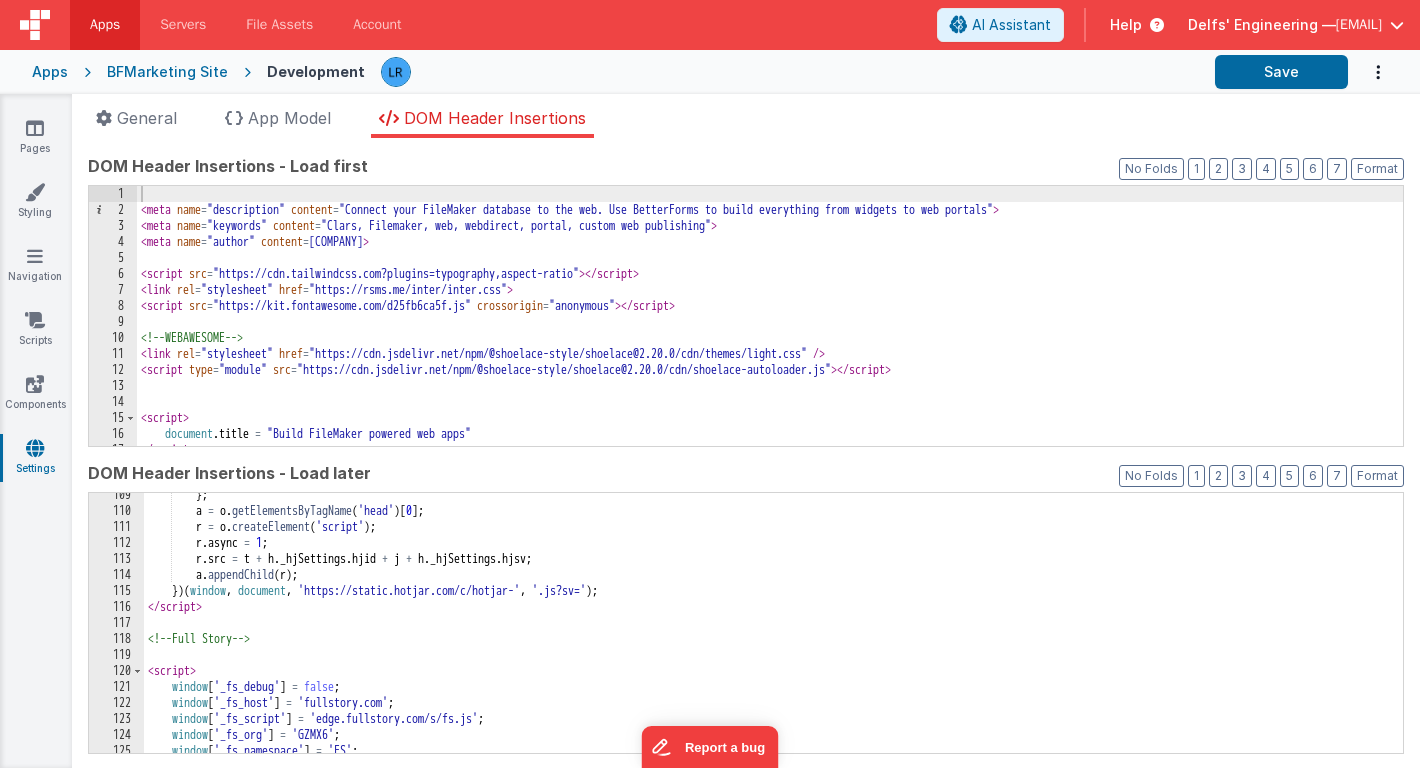 scroll, scrollTop: 1750, scrollLeft: 0, axis: vertical 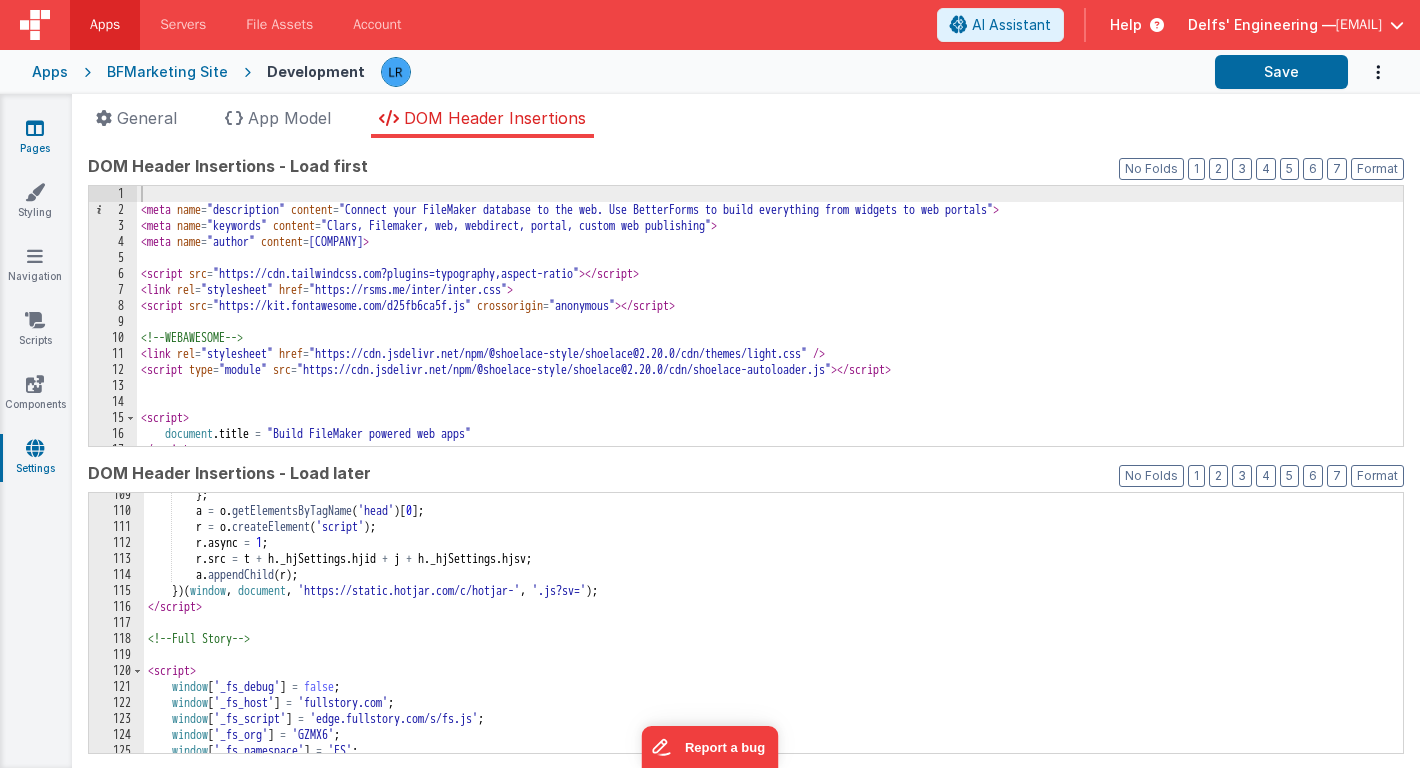 click on "Pages" at bounding box center [35, 138] 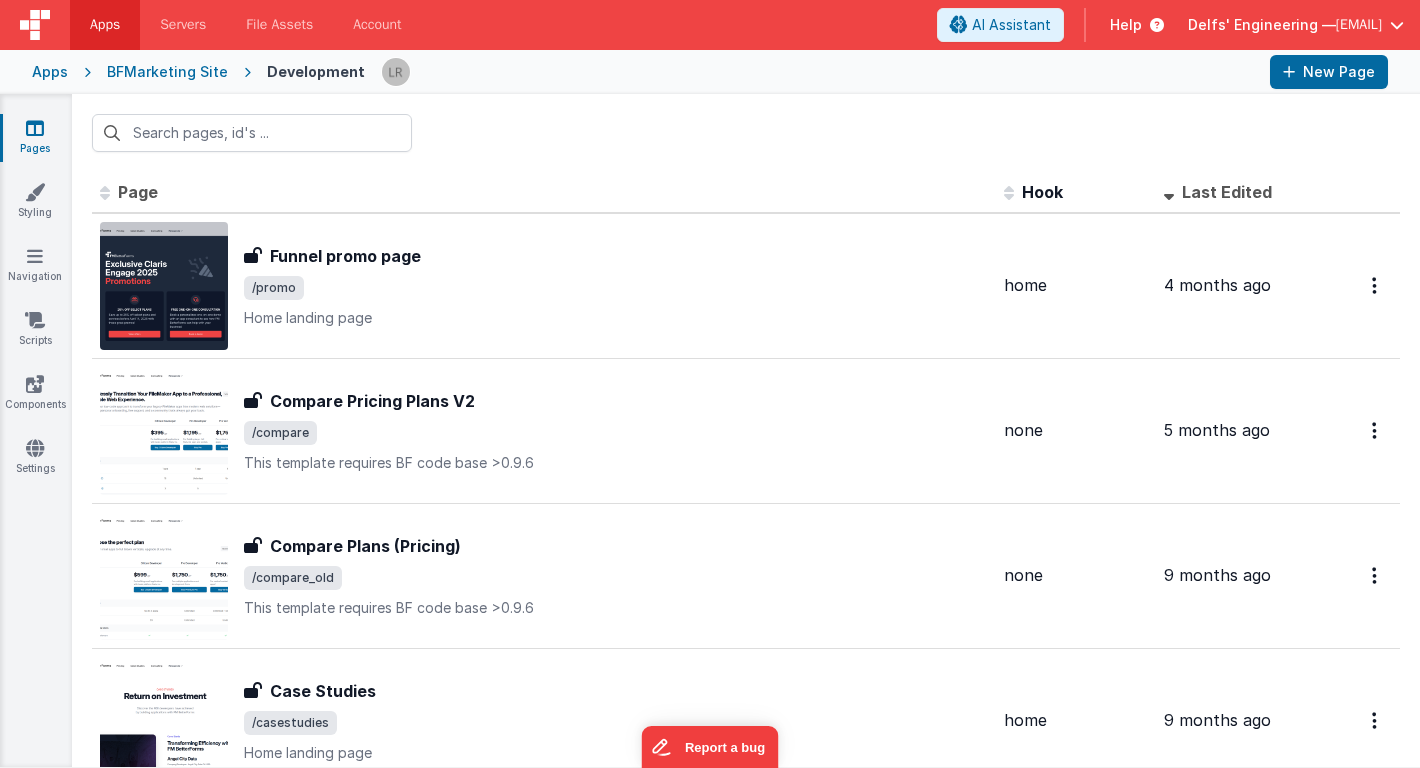 click on "Delfs' Engineering —" at bounding box center [1262, 25] 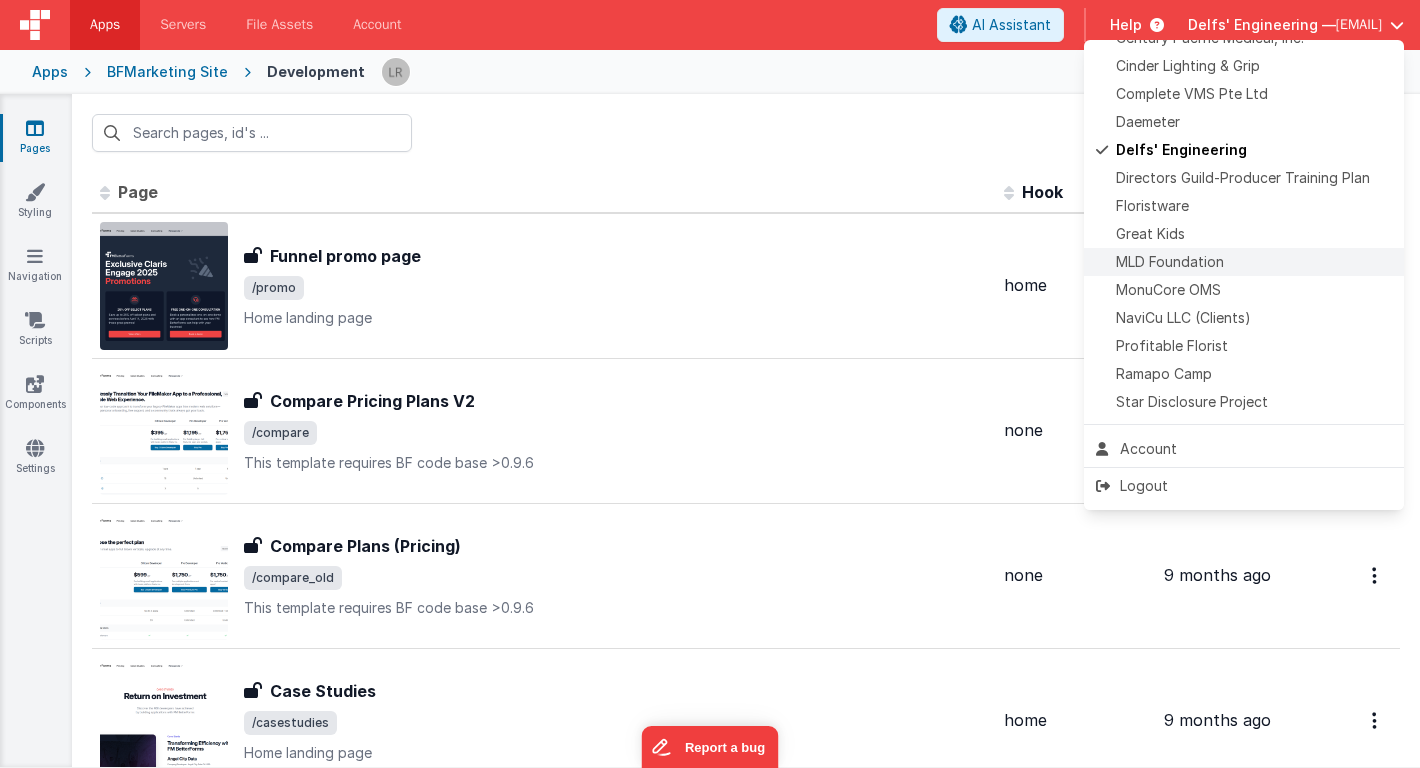 scroll, scrollTop: 469, scrollLeft: 0, axis: vertical 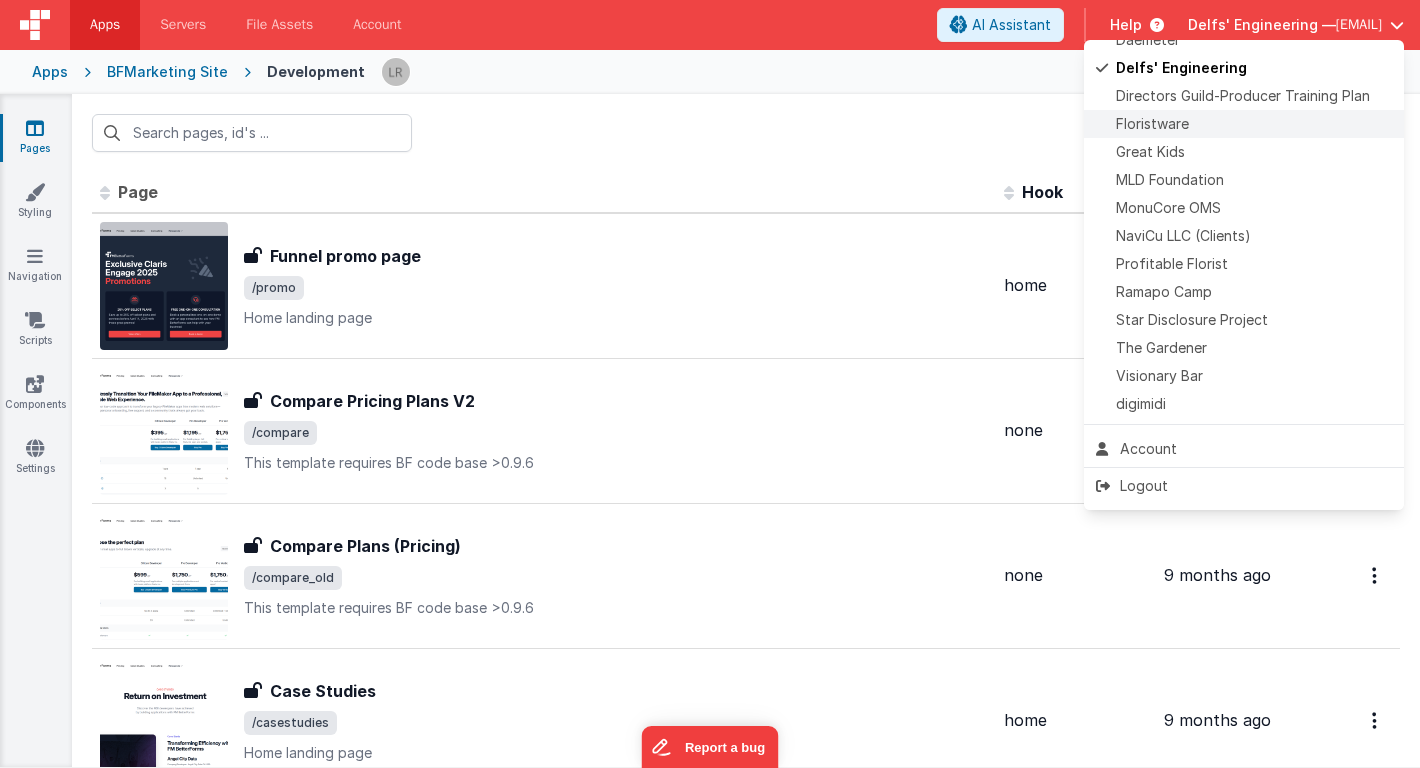 click on "Floristware" at bounding box center [1244, 124] 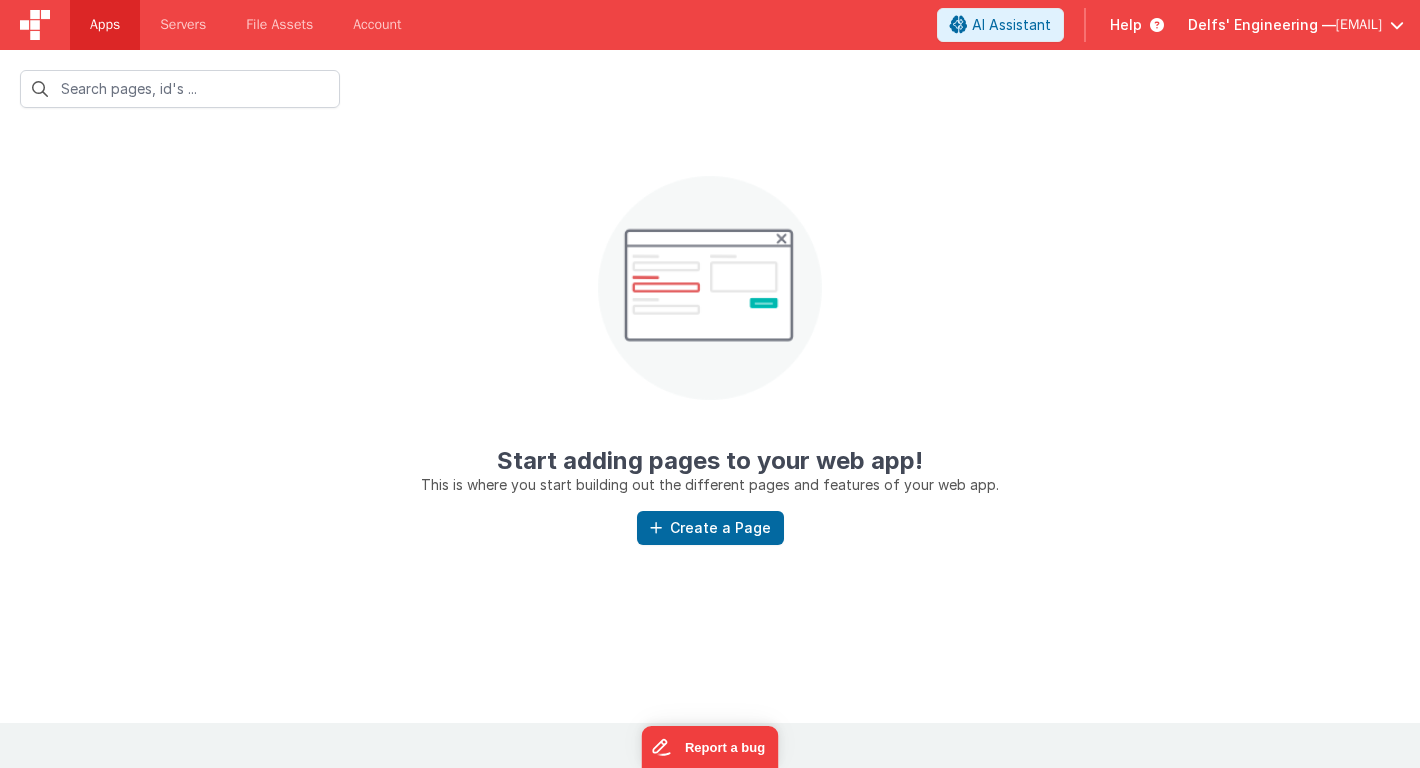 click on "Apps" at bounding box center (105, 25) 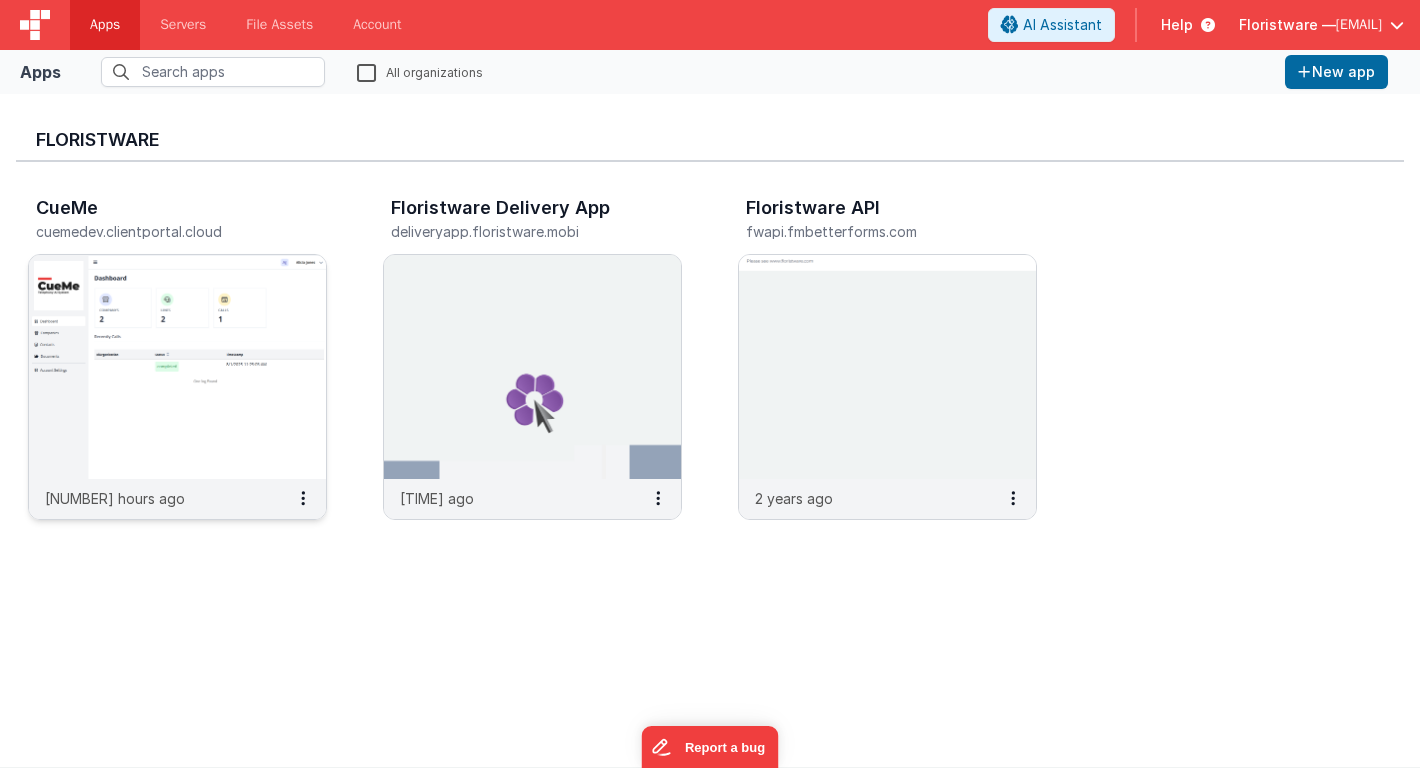 click at bounding box center [177, 367] 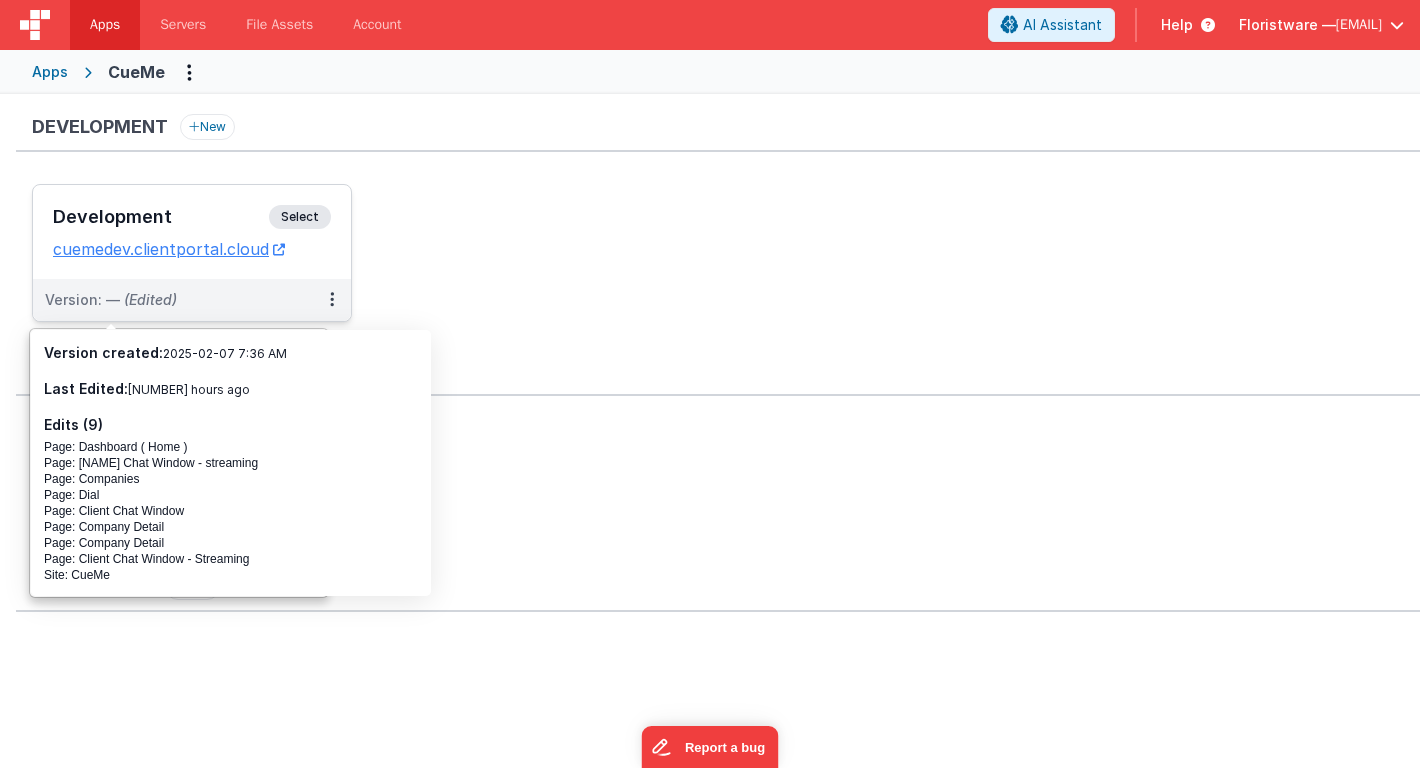 click on "Development" at bounding box center [161, 217] 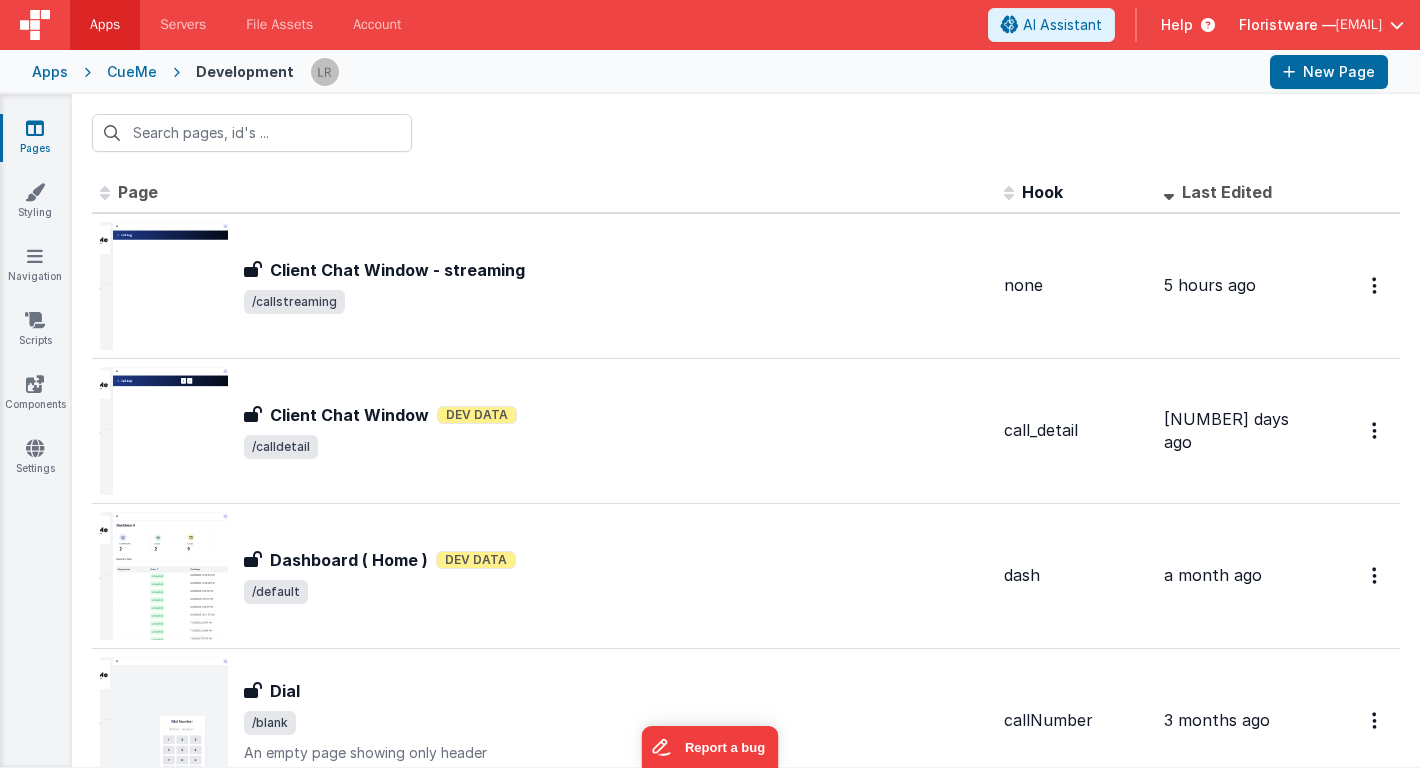 click at bounding box center (35, 128) 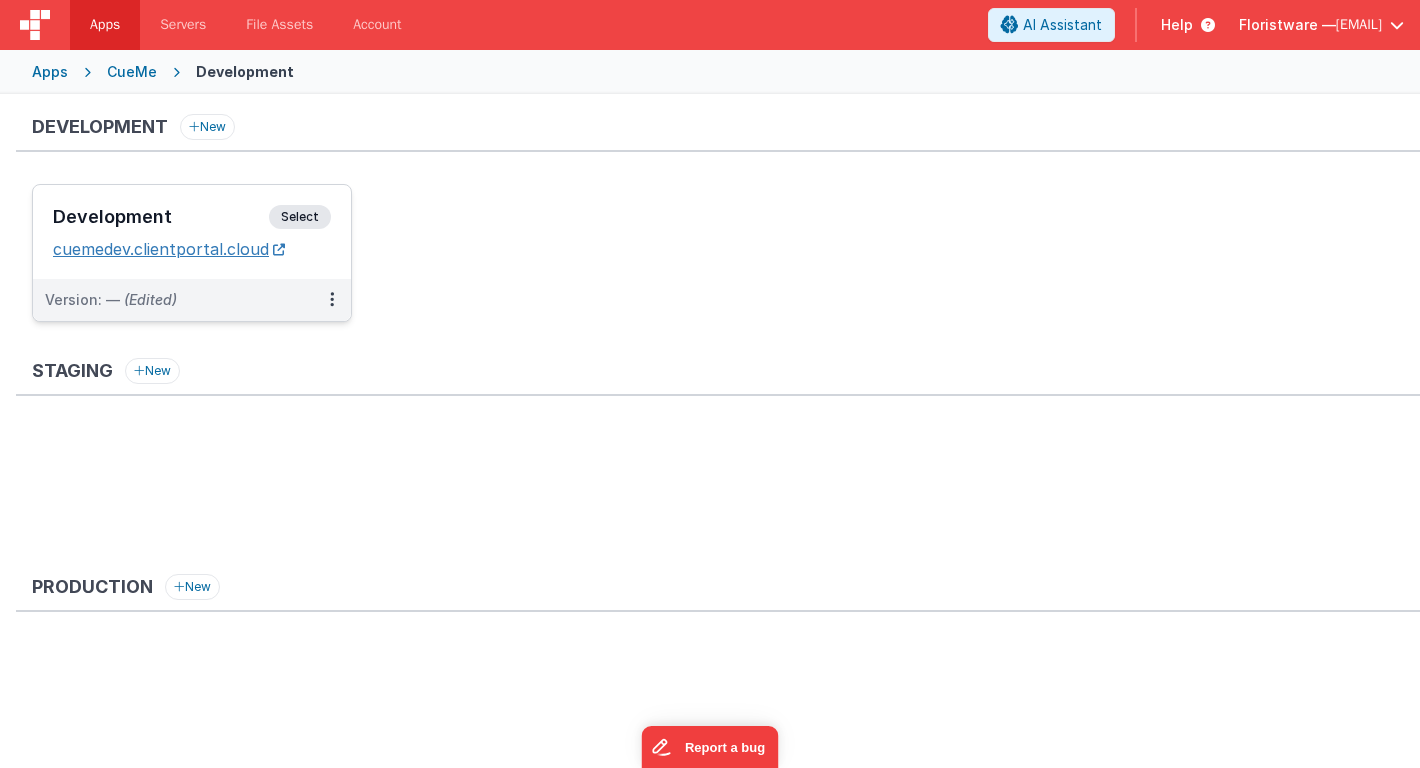 click on "cuemedev.clientportal.cloud" at bounding box center (169, 249) 